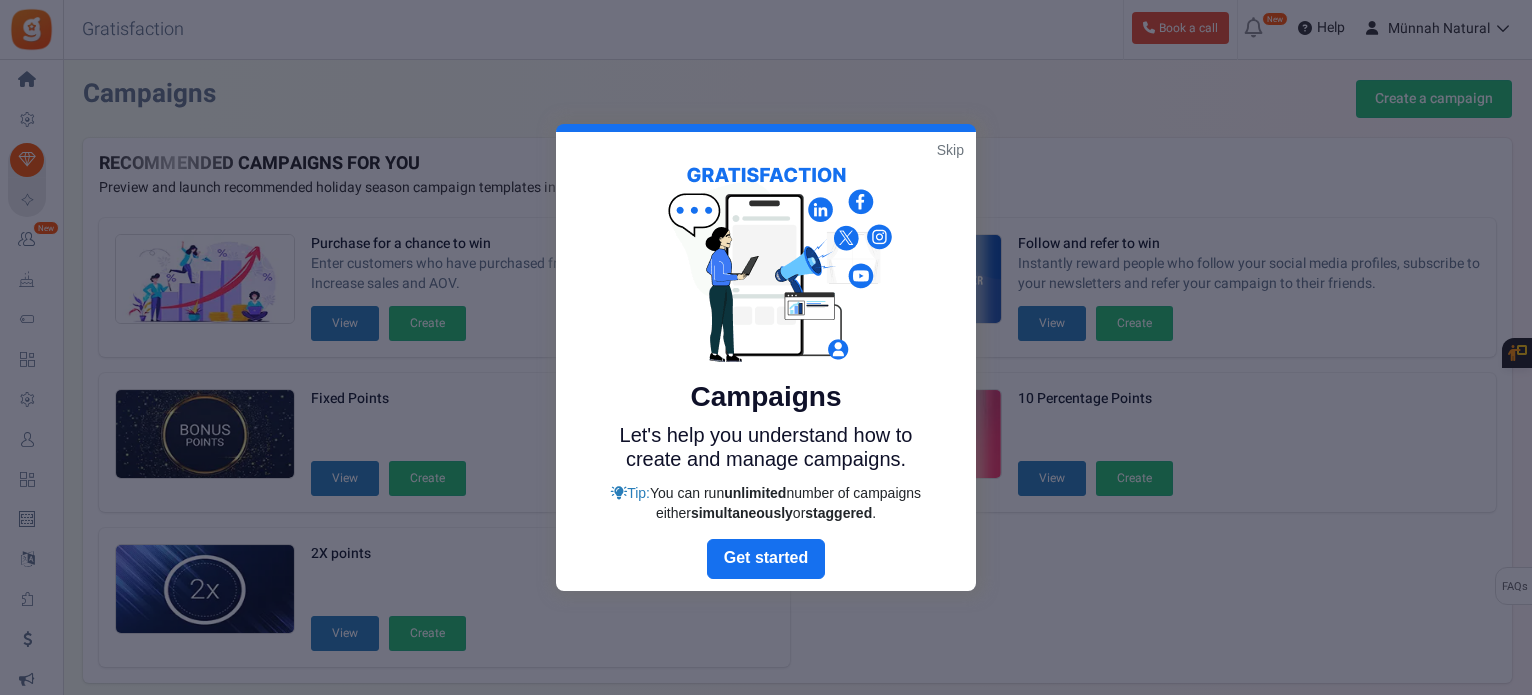 scroll, scrollTop: 434, scrollLeft: 0, axis: vertical 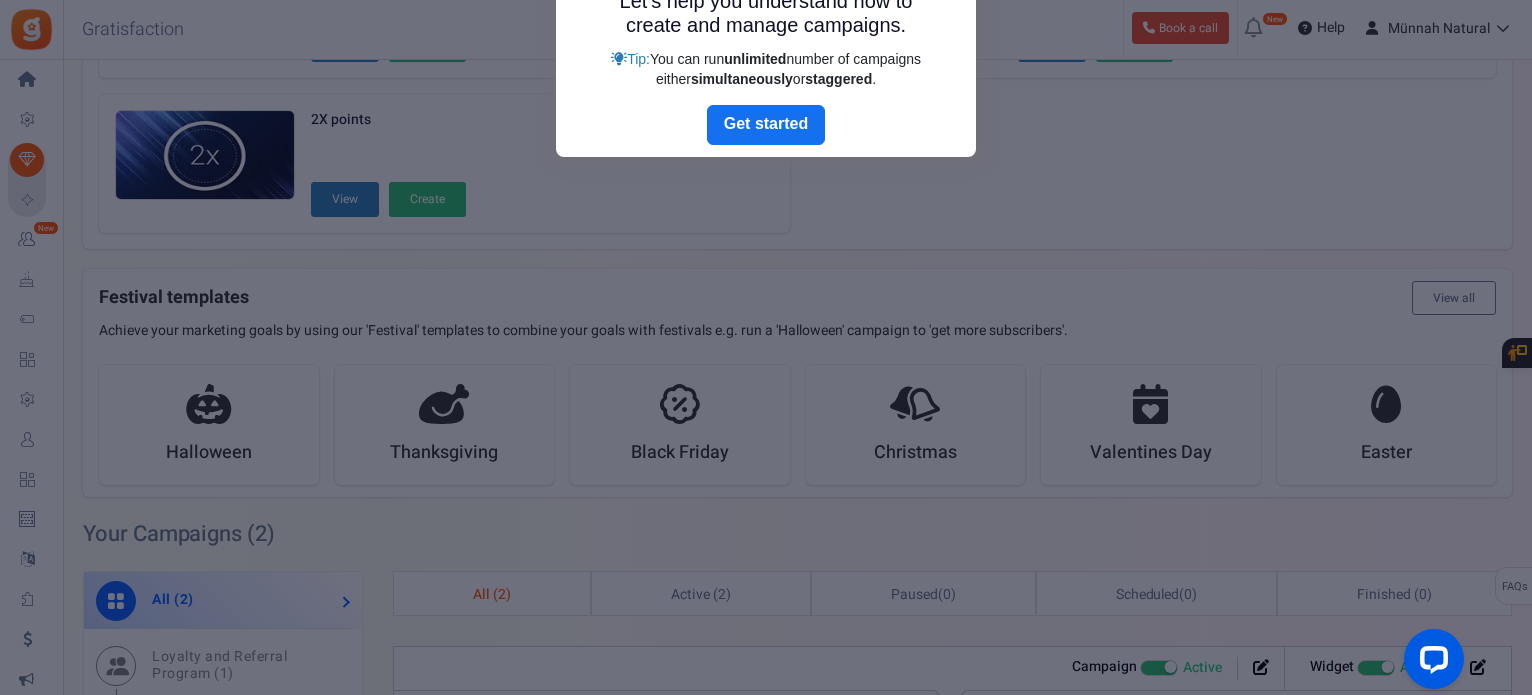 click at bounding box center (766, 347) 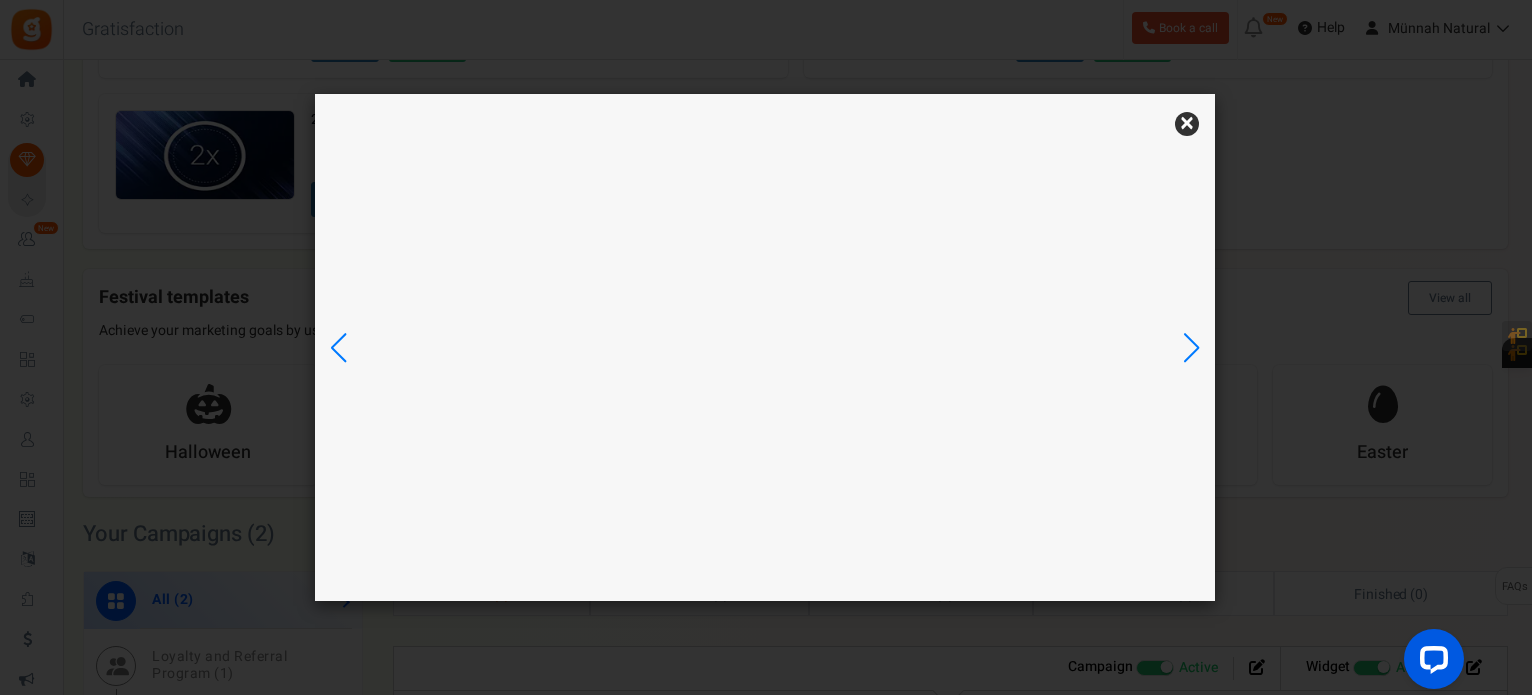 scroll, scrollTop: 0, scrollLeft: 0, axis: both 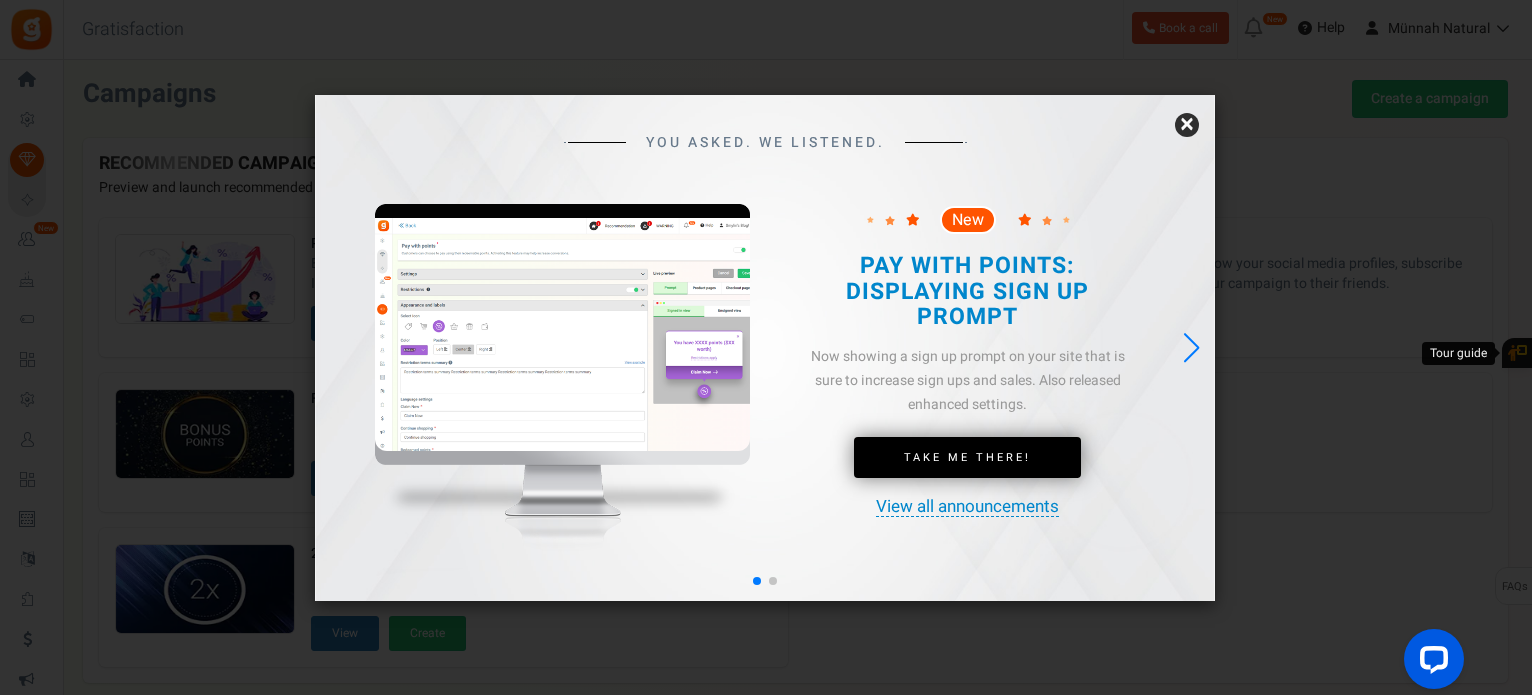 click on "YOU ASKED. WE LISTENED.
New
Take Me There!" at bounding box center [765, 348] 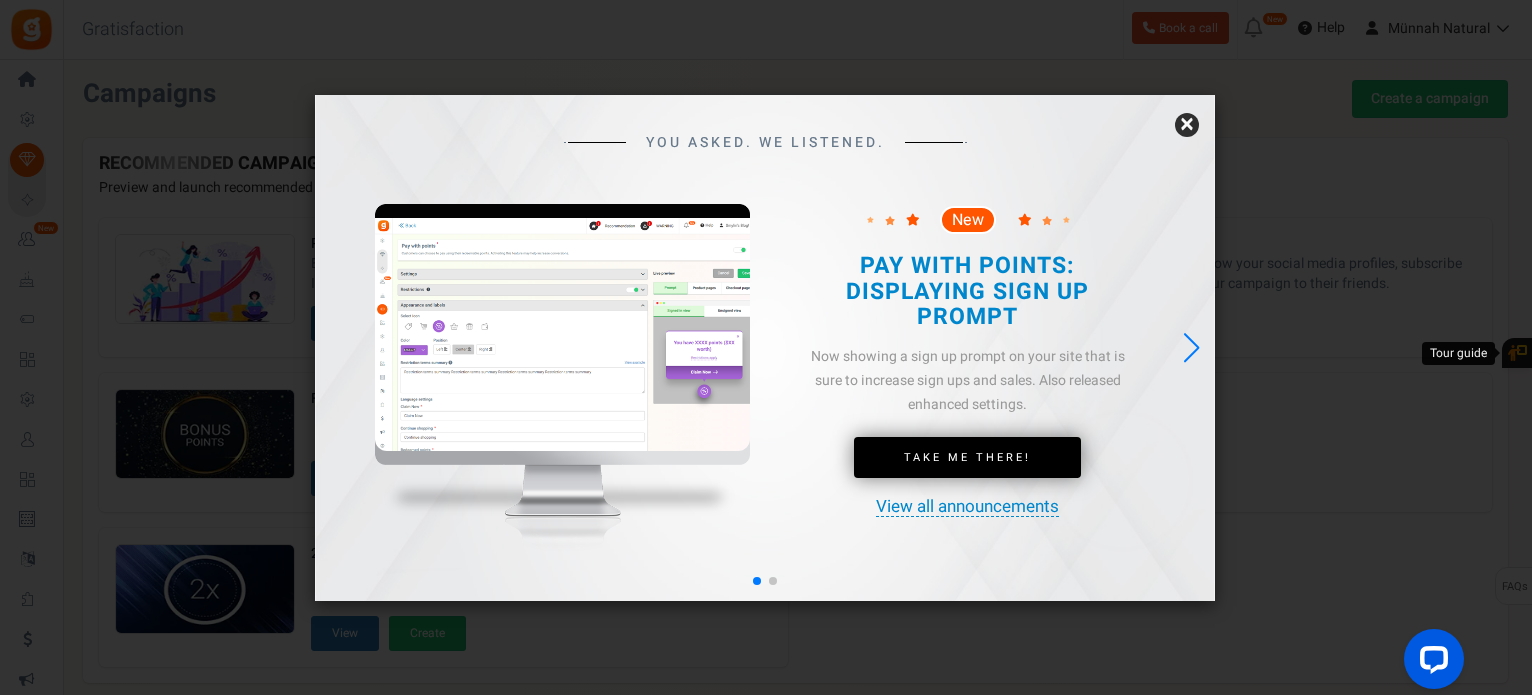 click on "×" at bounding box center [1187, 125] 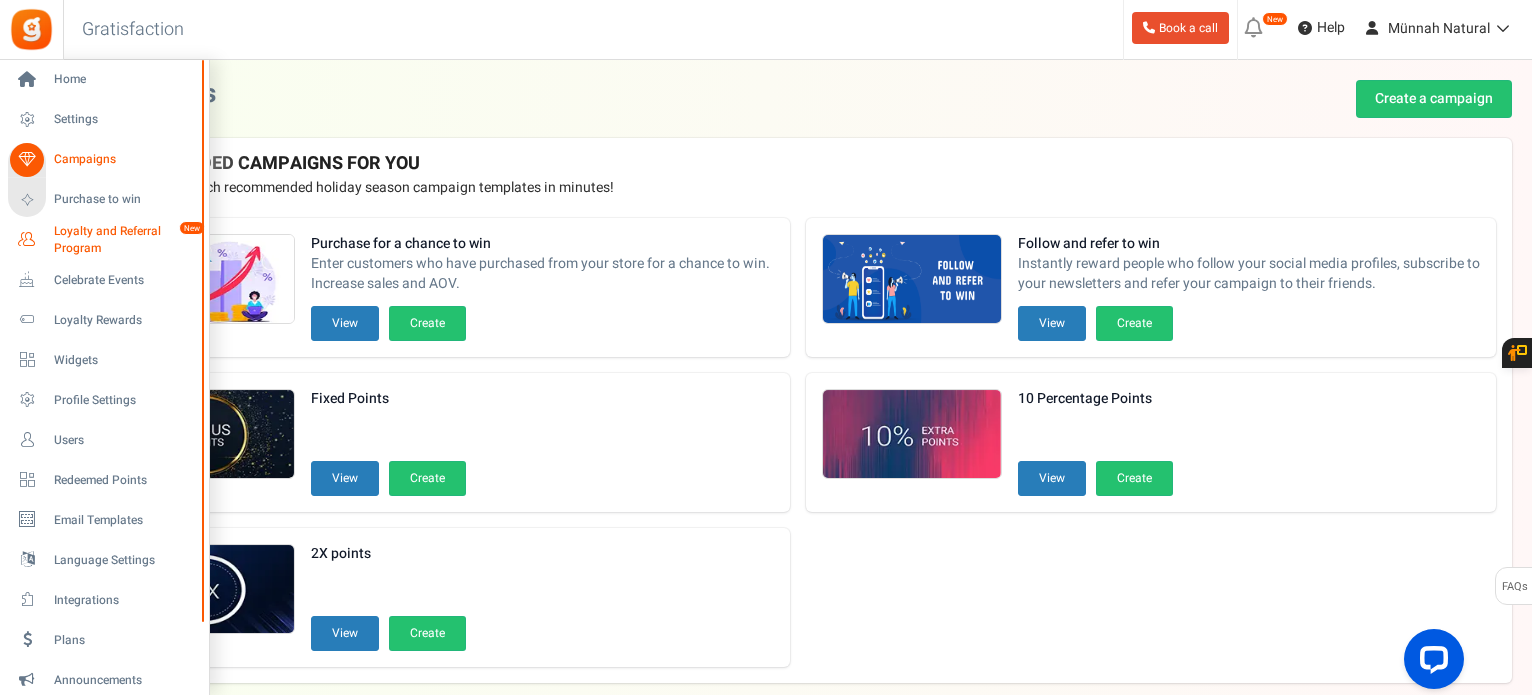 click on "Loyalty and Referral Program" at bounding box center (127, 240) 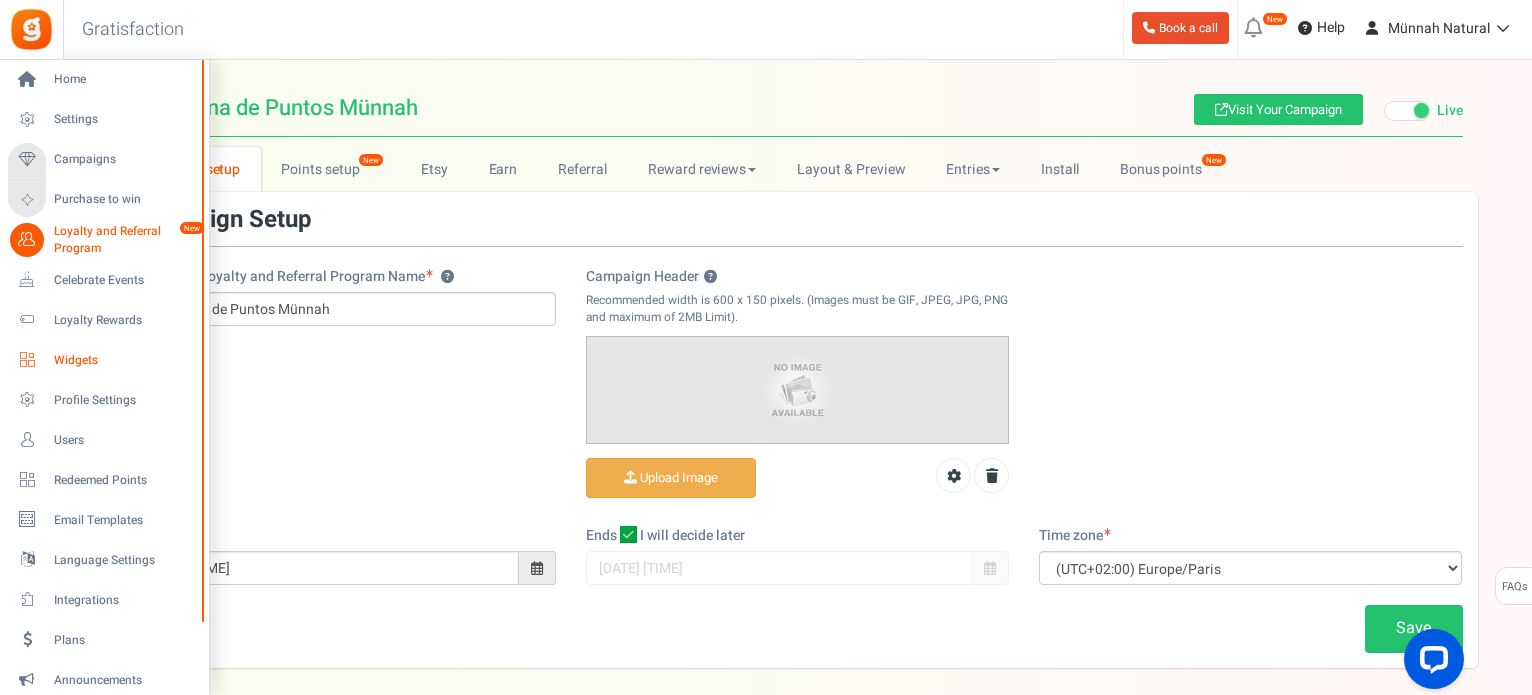 scroll, scrollTop: 0, scrollLeft: 0, axis: both 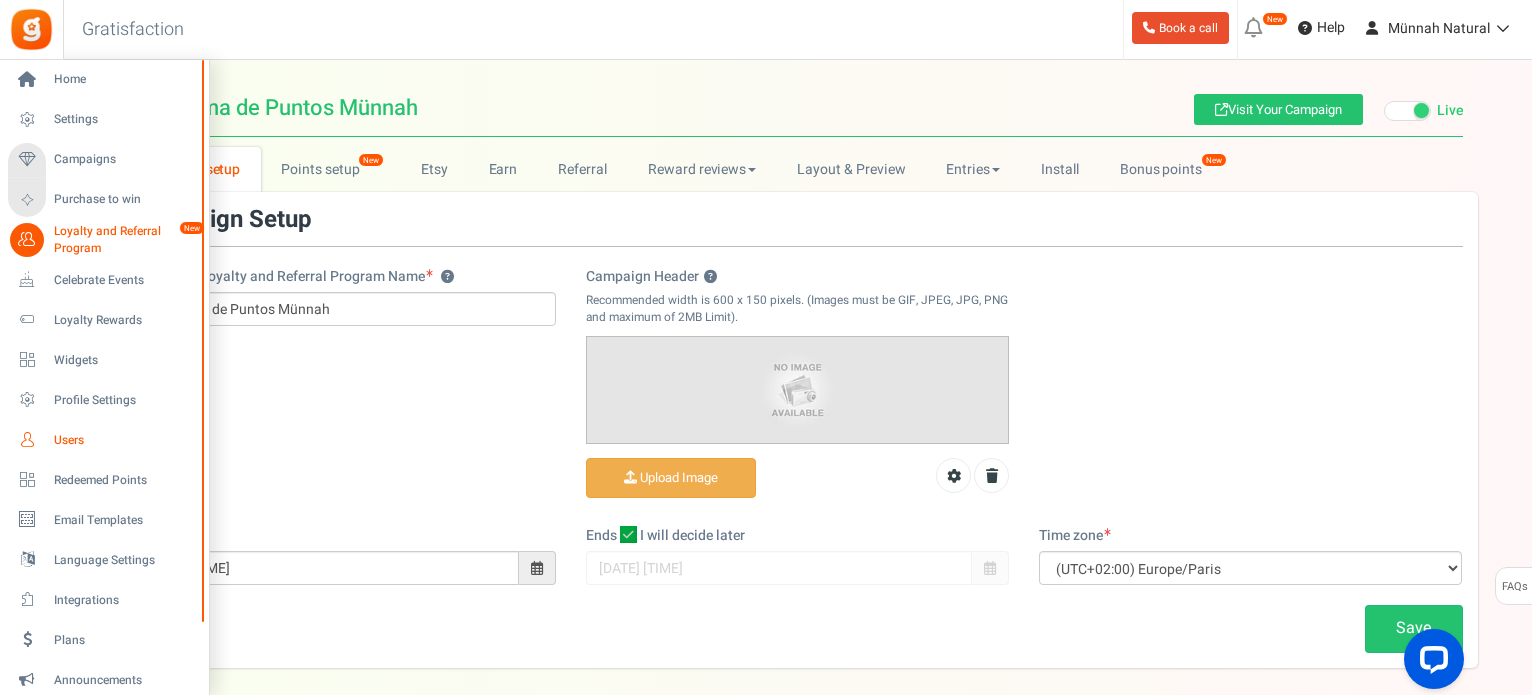 click on "Users" at bounding box center [124, 440] 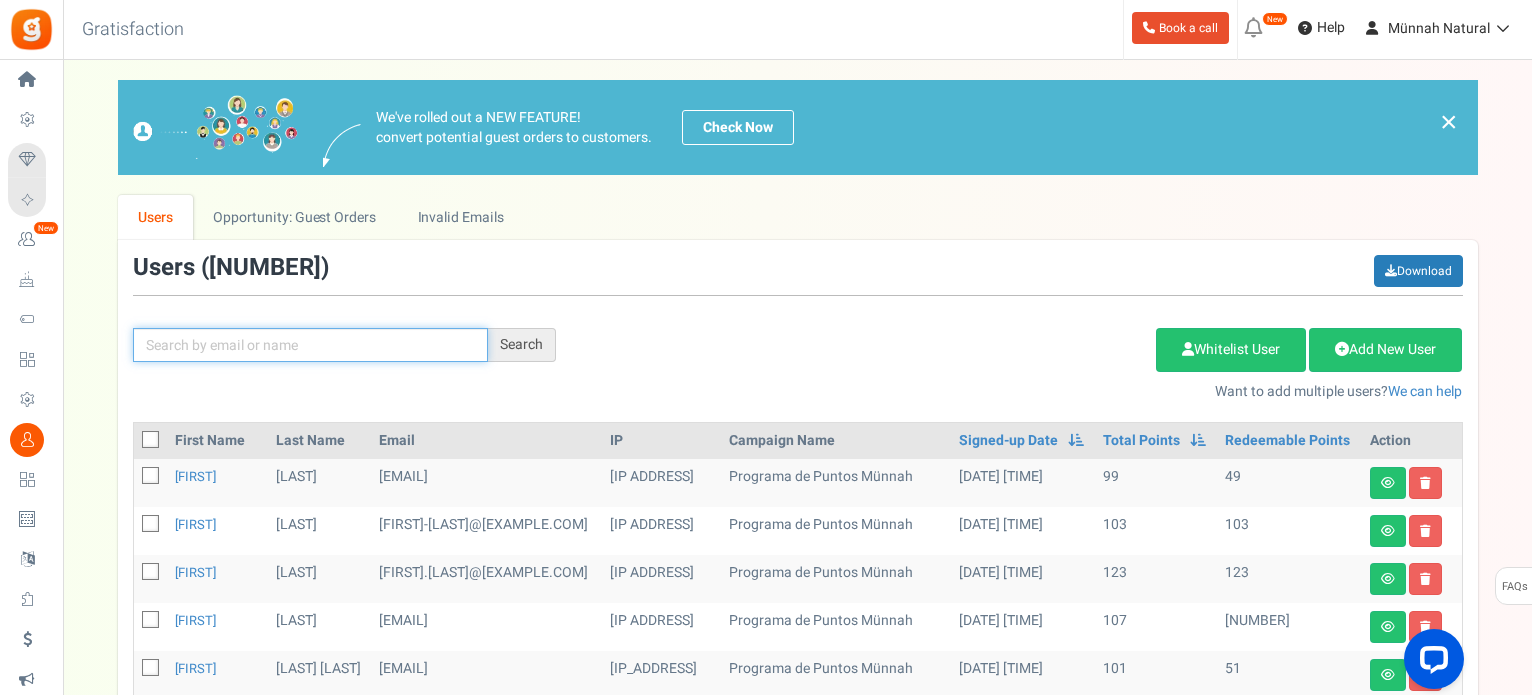 click at bounding box center [310, 345] 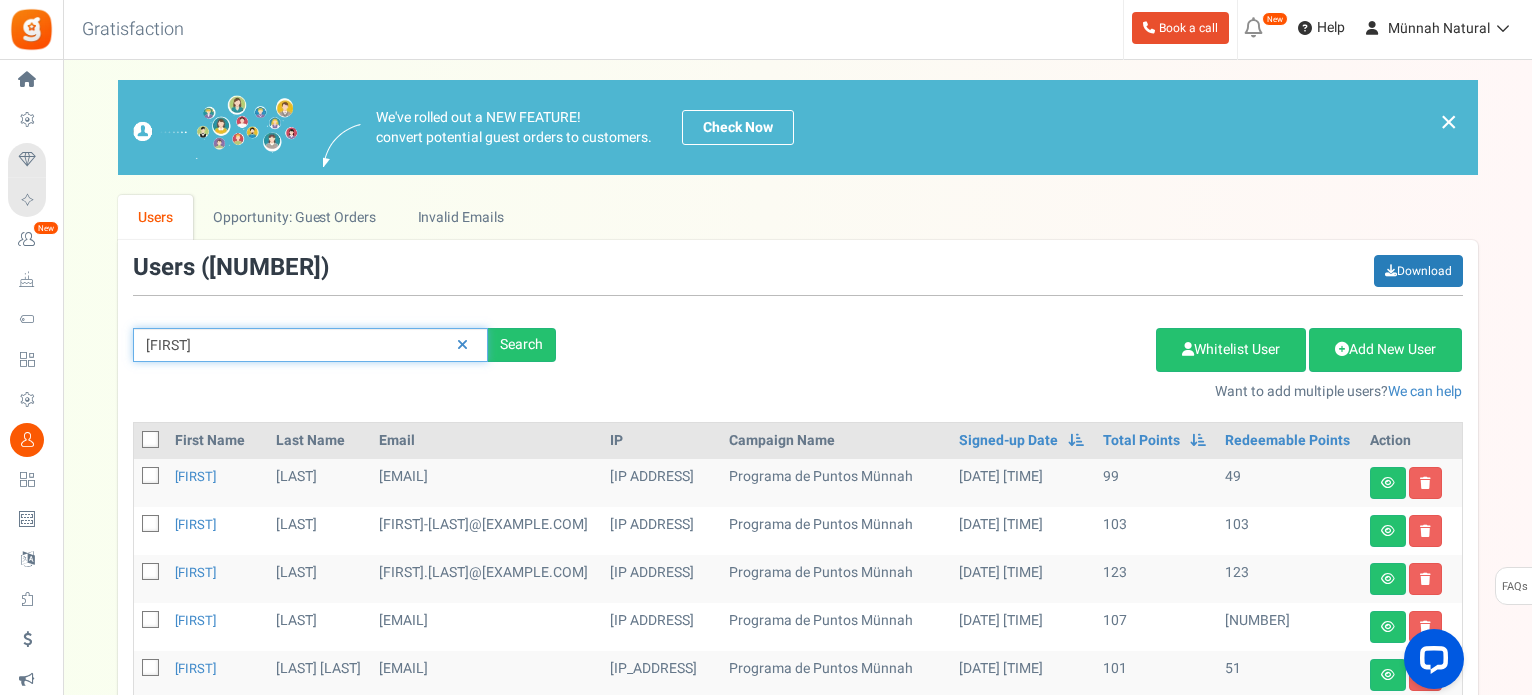 type on "[FIRST]" 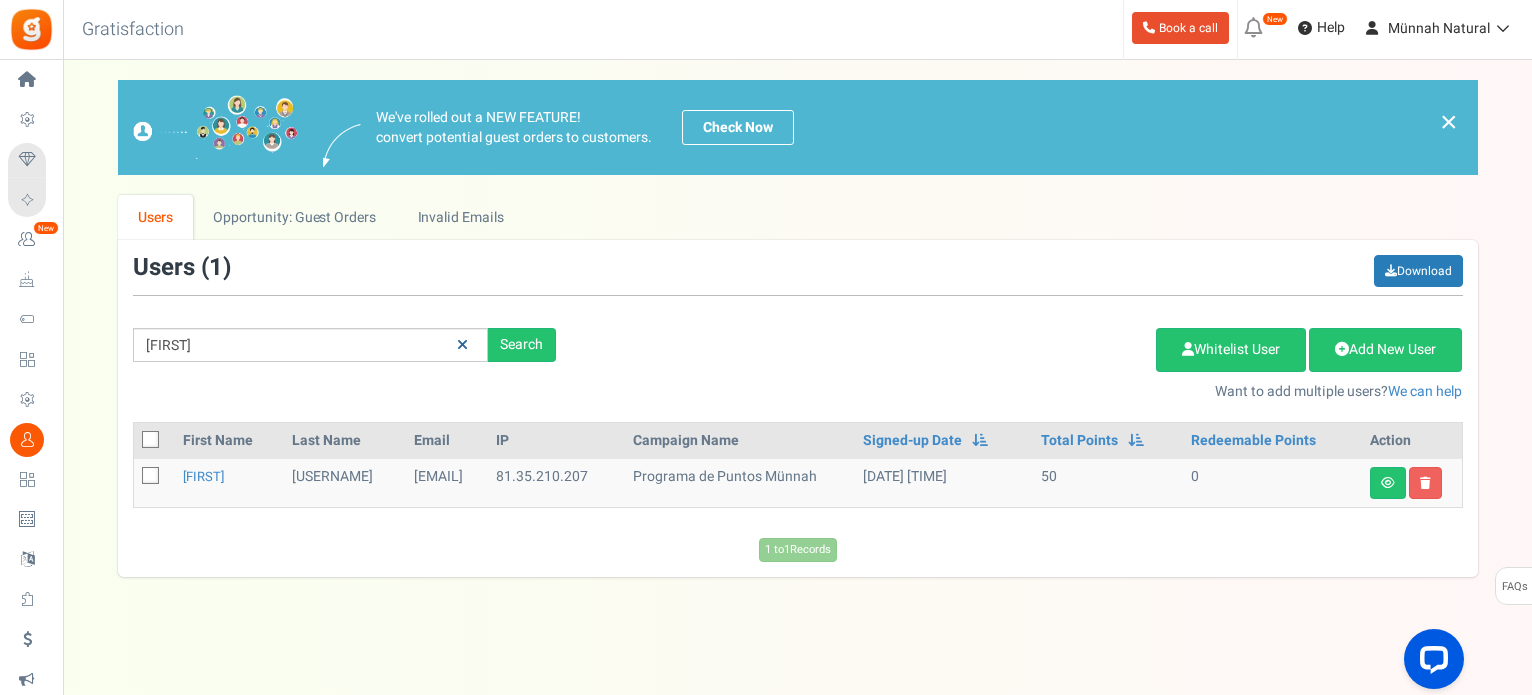 click at bounding box center (462, 345) 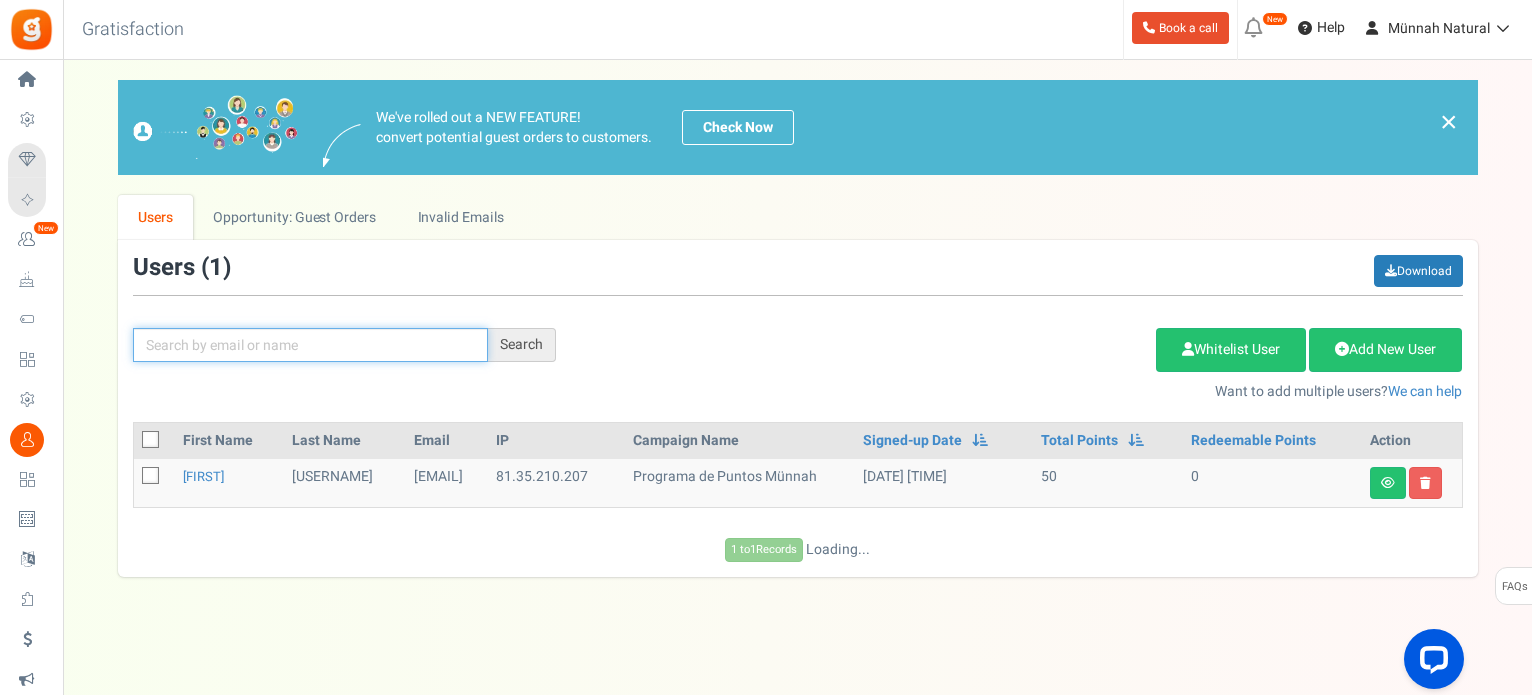 click at bounding box center (310, 345) 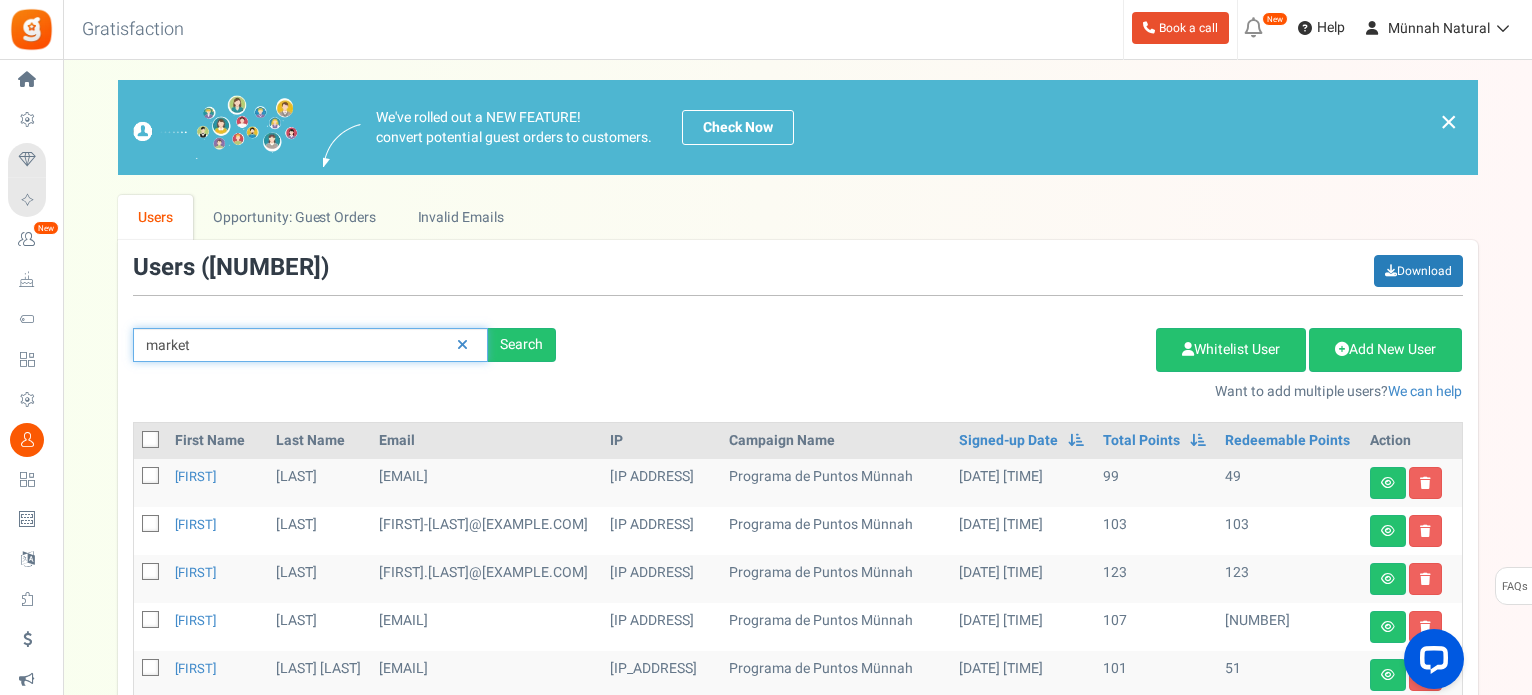 type on "market" 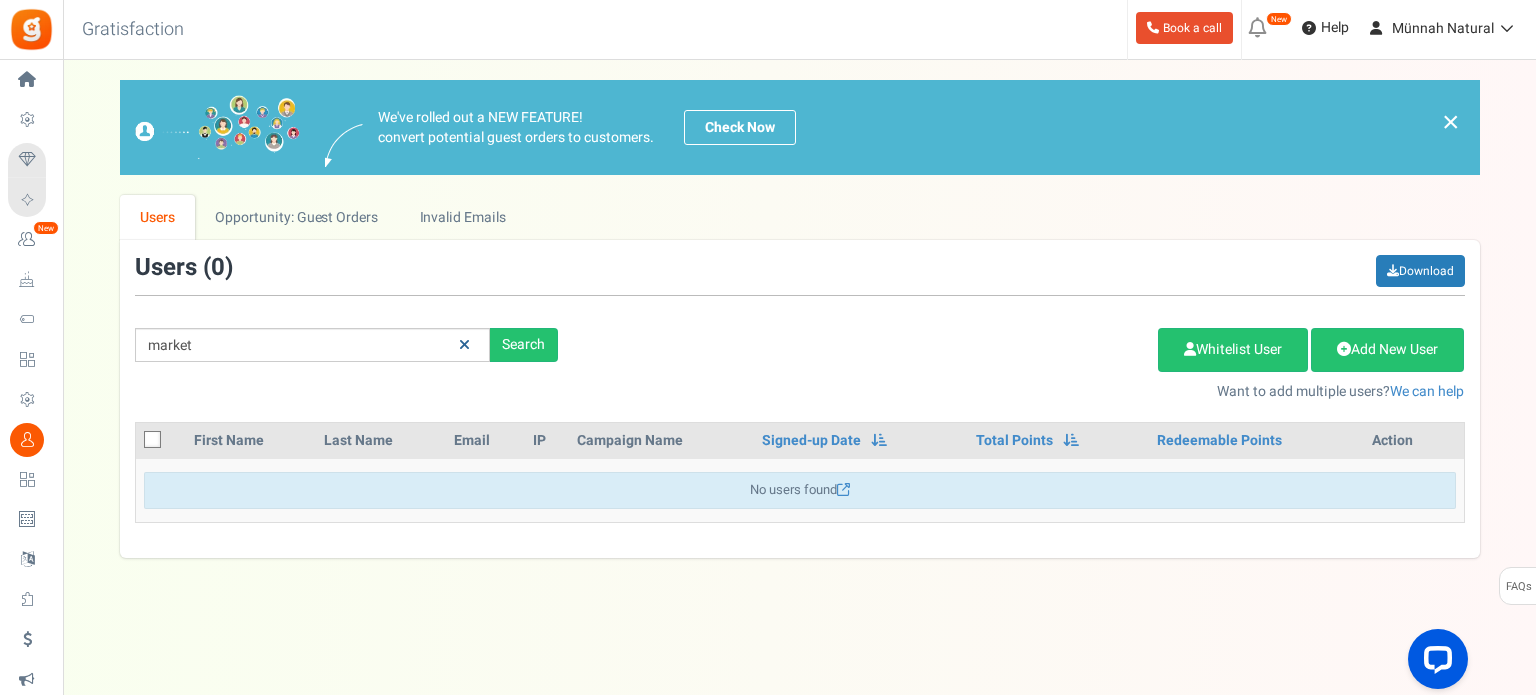click at bounding box center [464, 345] 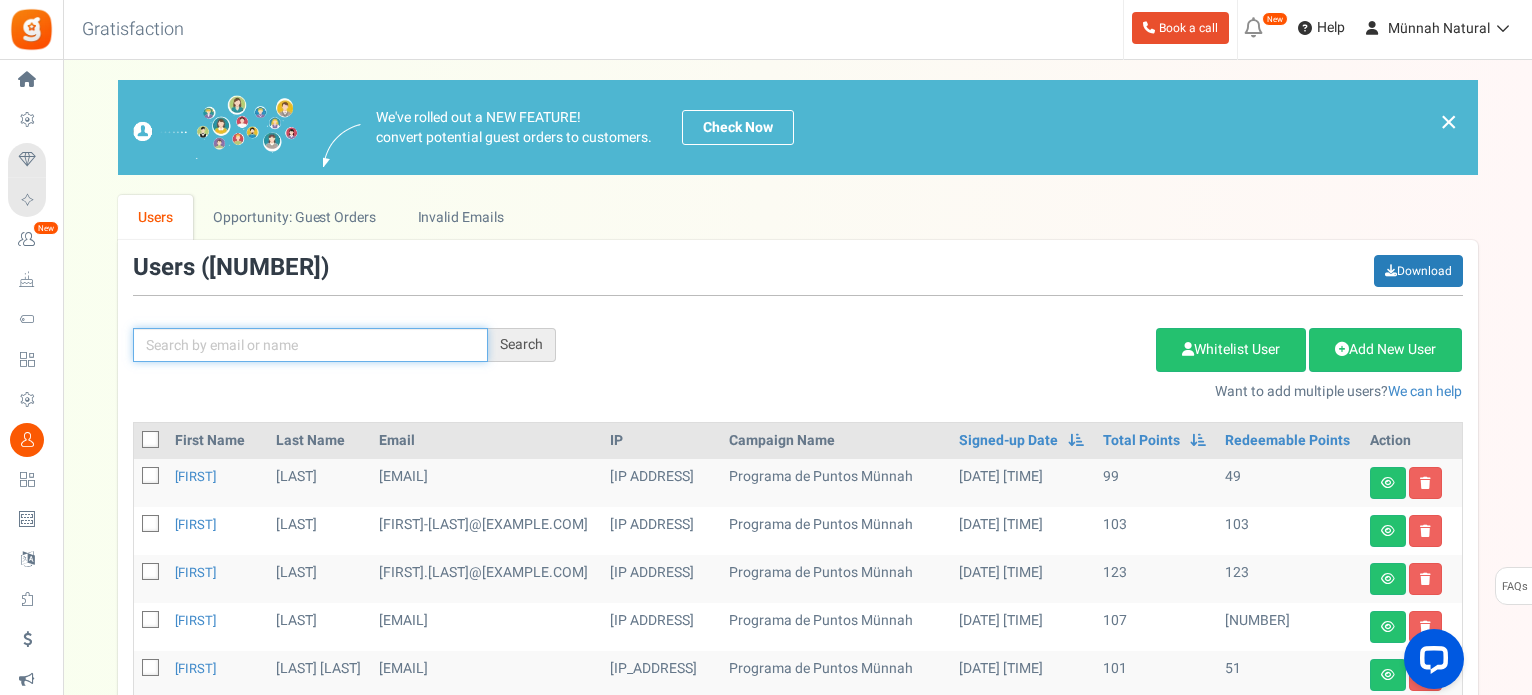 click at bounding box center (310, 345) 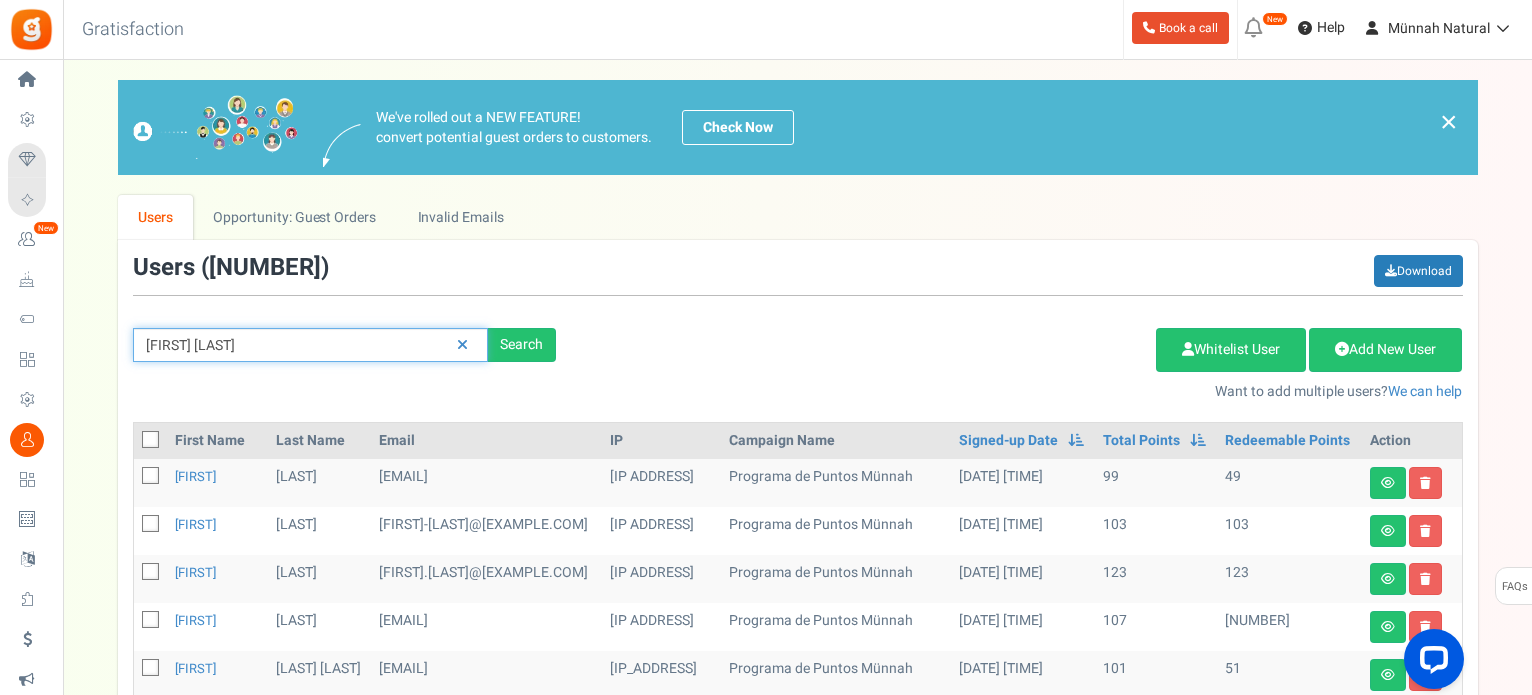 type on "[FIRST] [LAST]" 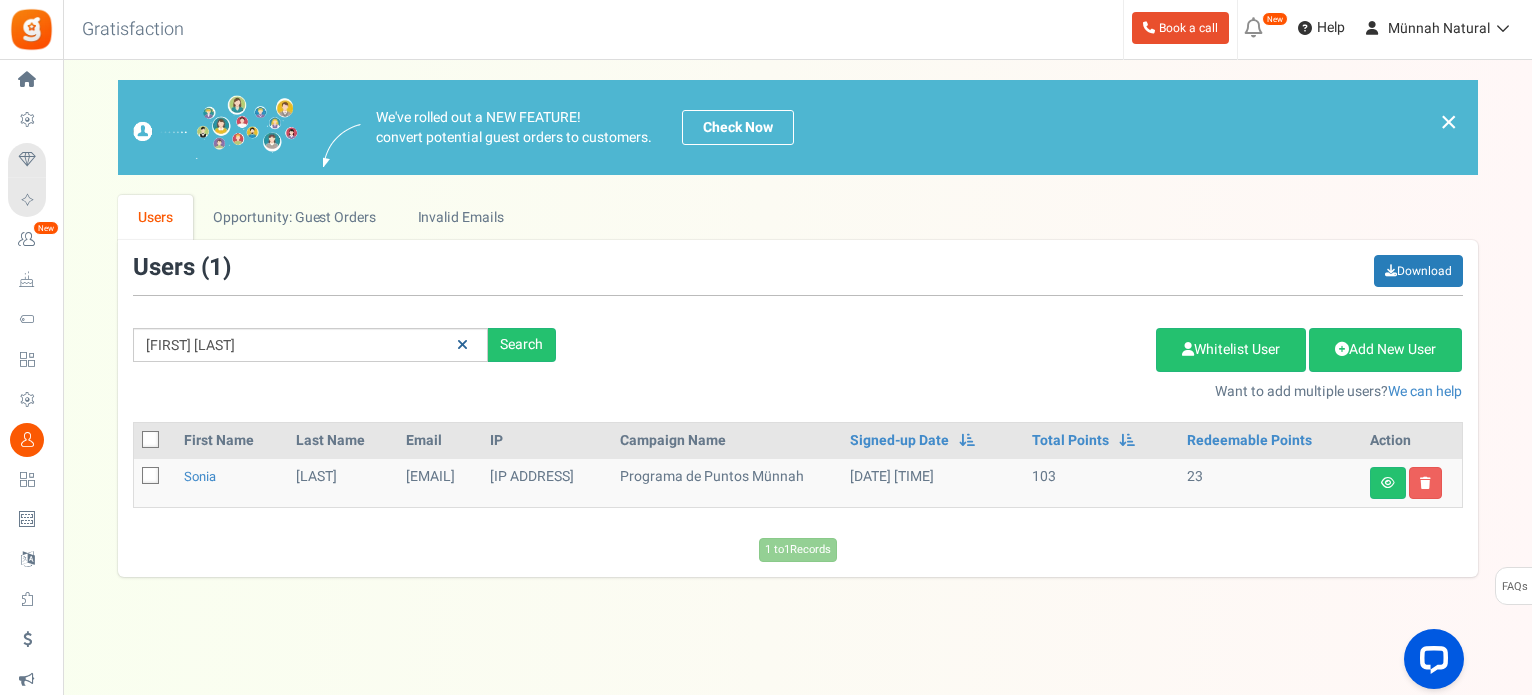click at bounding box center (462, 345) 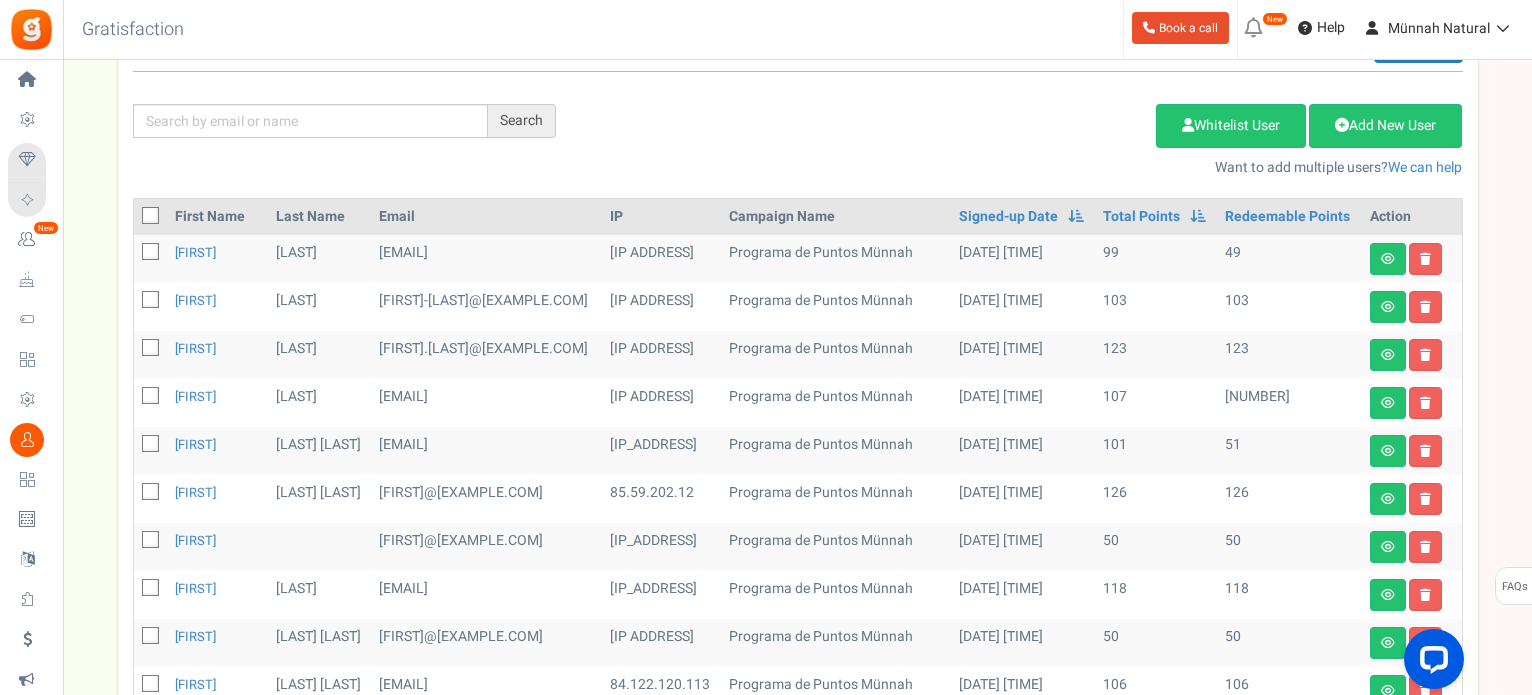 scroll, scrollTop: 300, scrollLeft: 0, axis: vertical 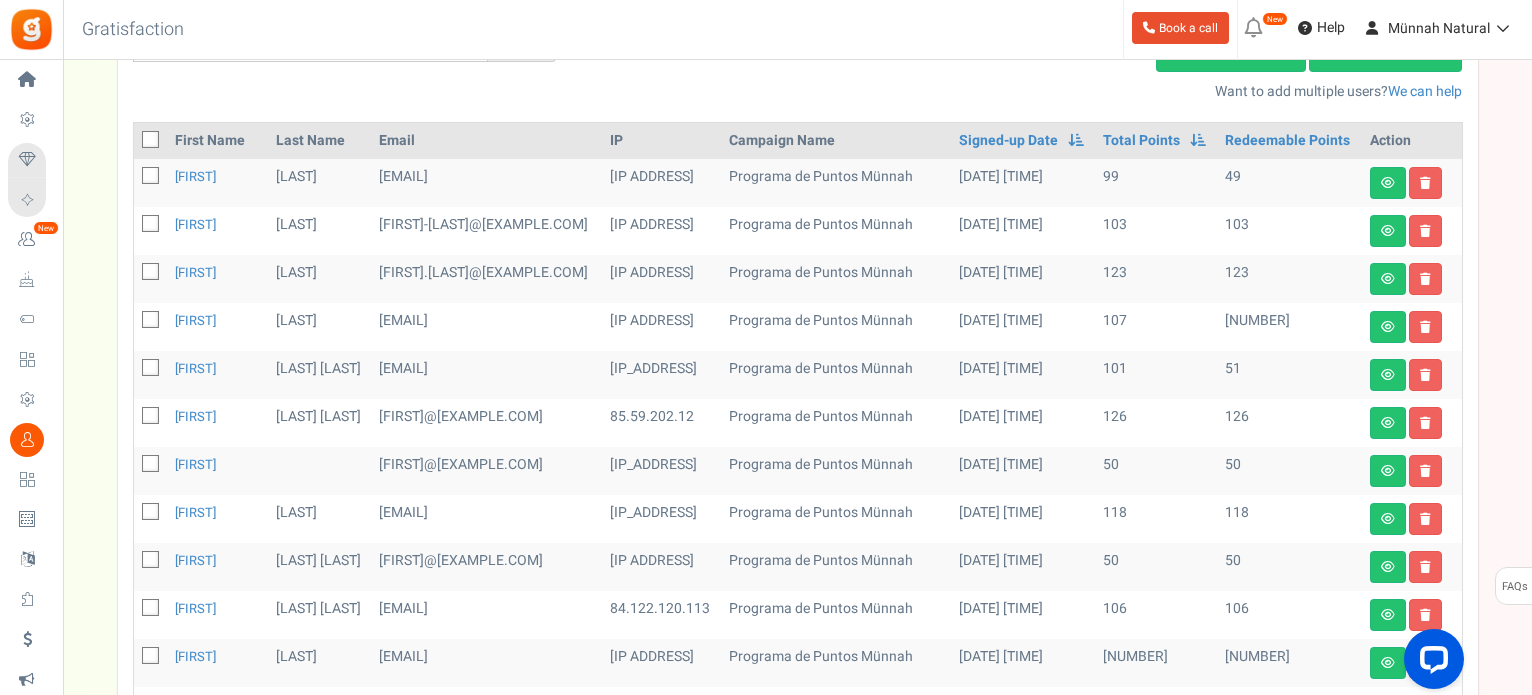 drag, startPoint x: 460, startPoint y: 536, endPoint x: 473, endPoint y: 560, distance: 27.294687 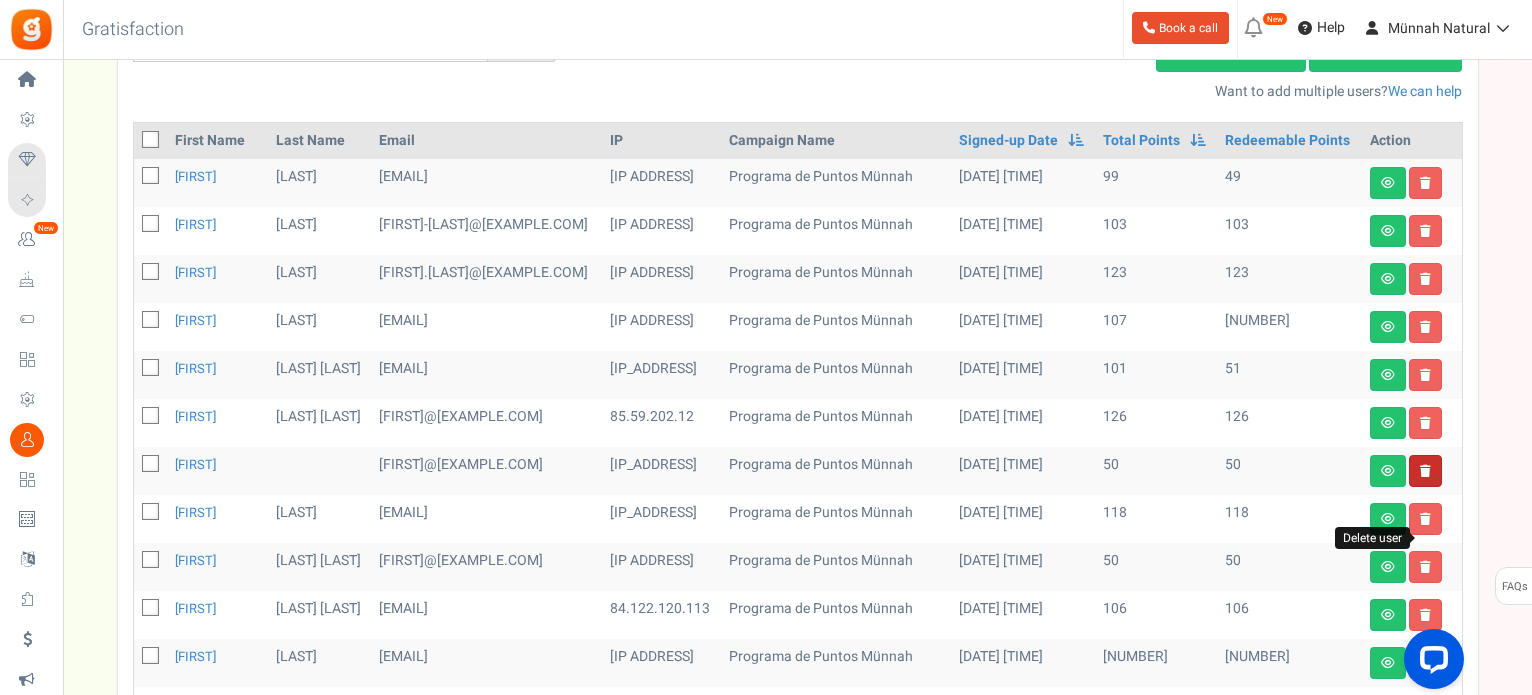 click at bounding box center [1425, 471] 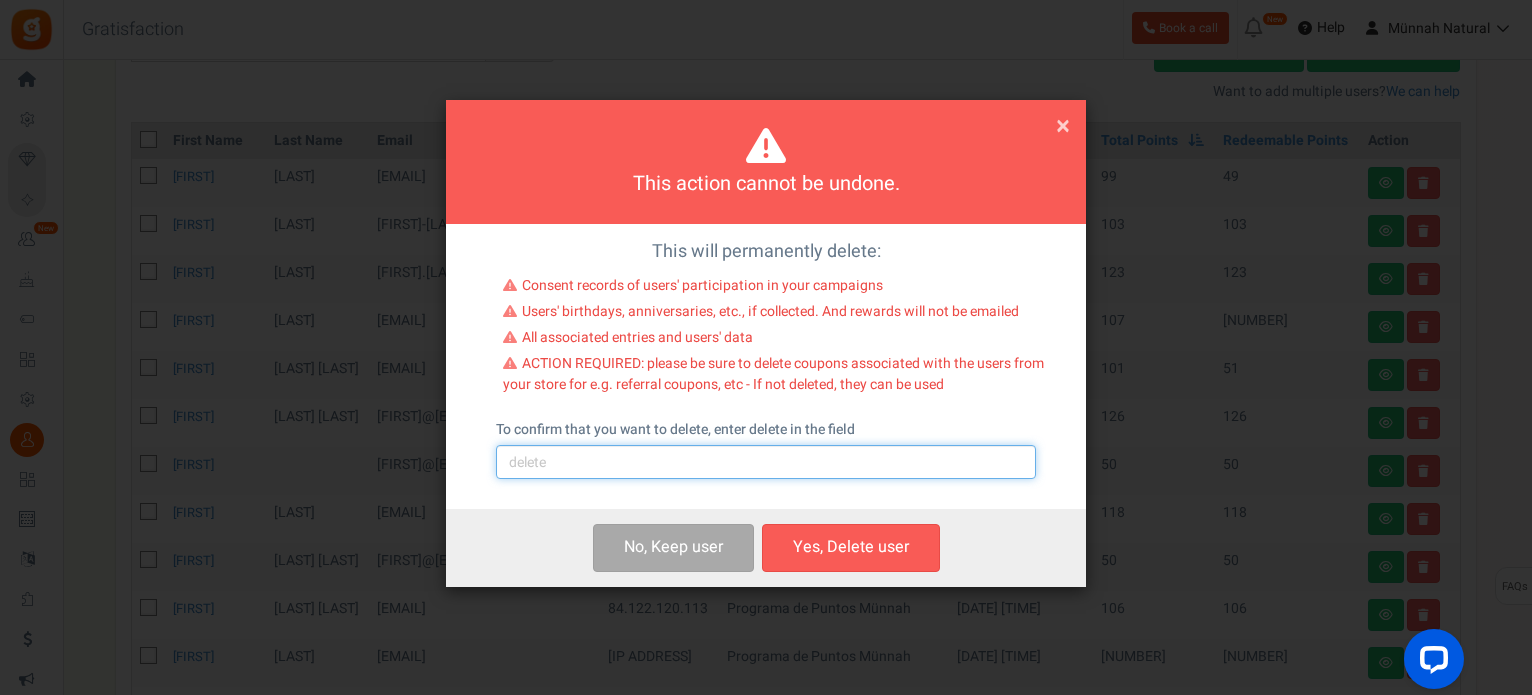click at bounding box center [766, 462] 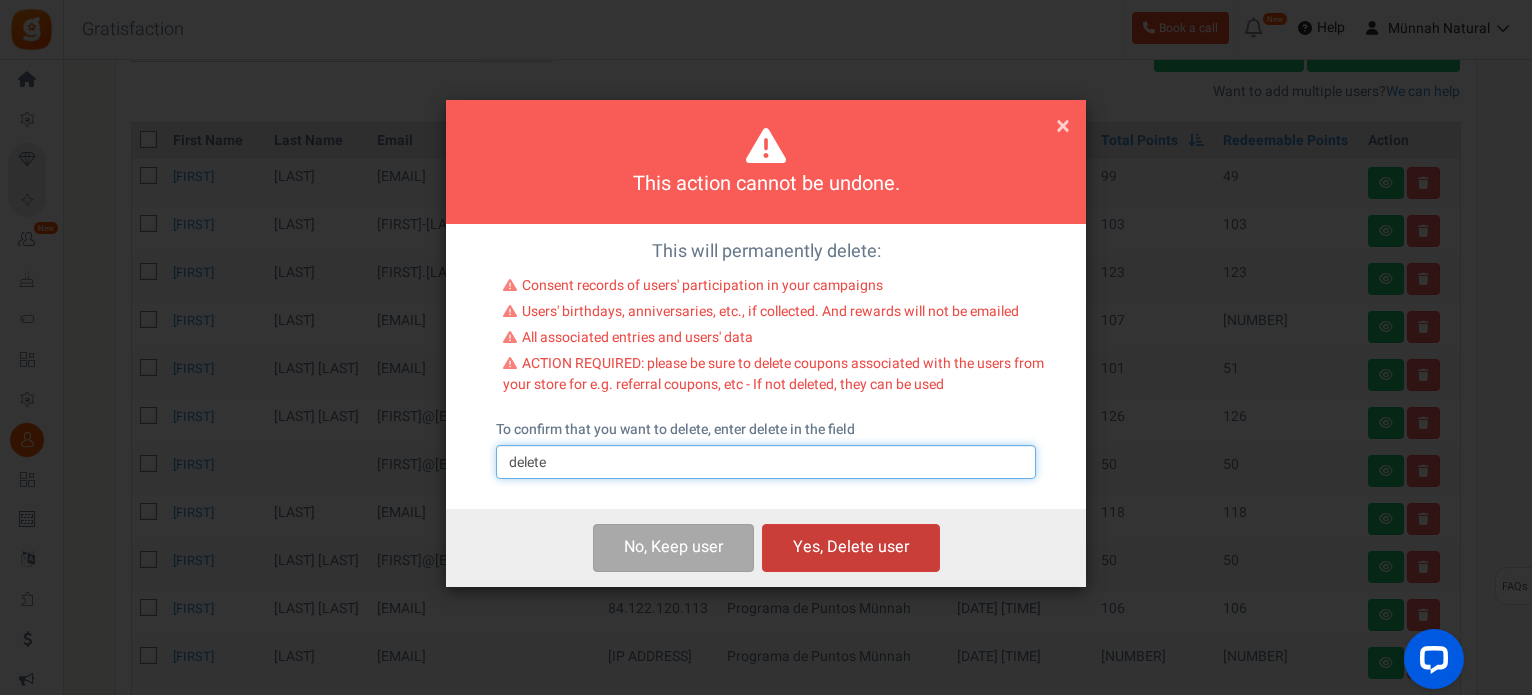 type on "delete" 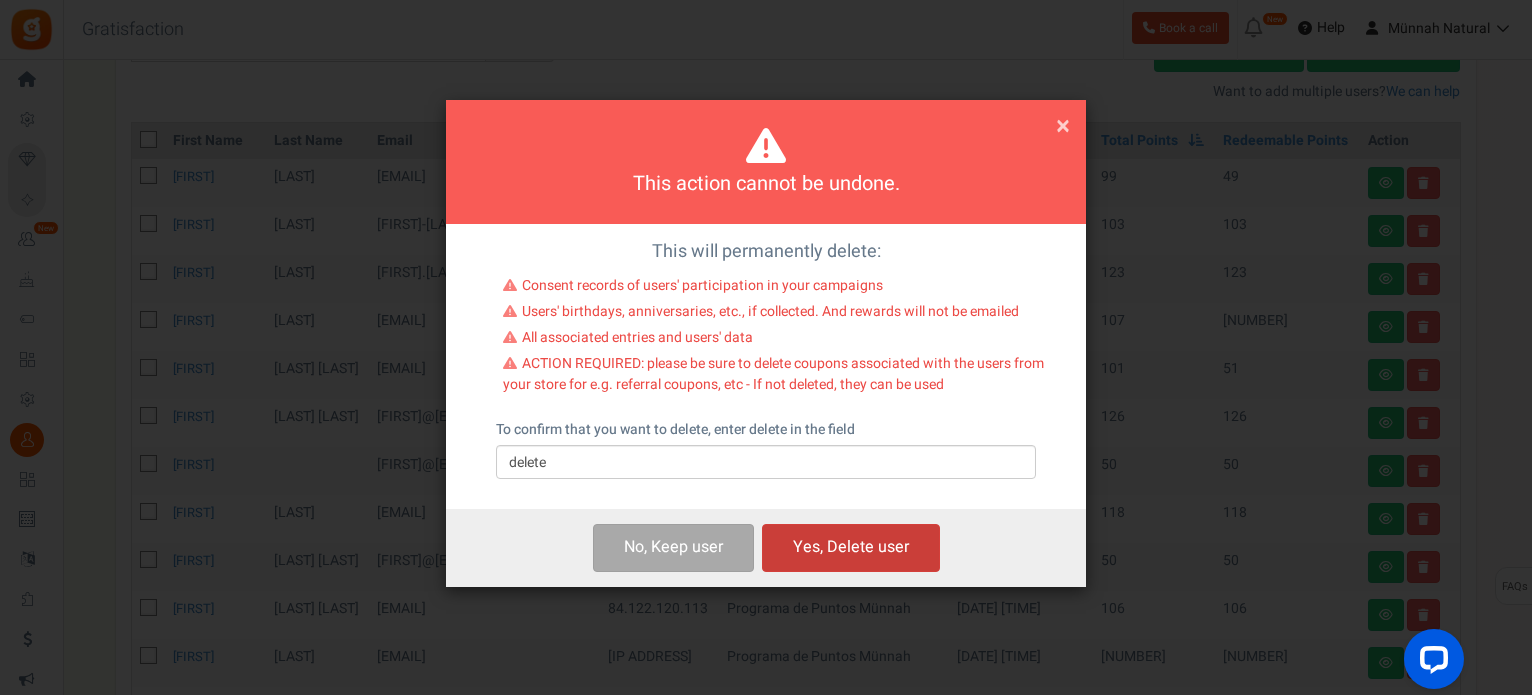 click on "Yes, Delete user" at bounding box center (851, 547) 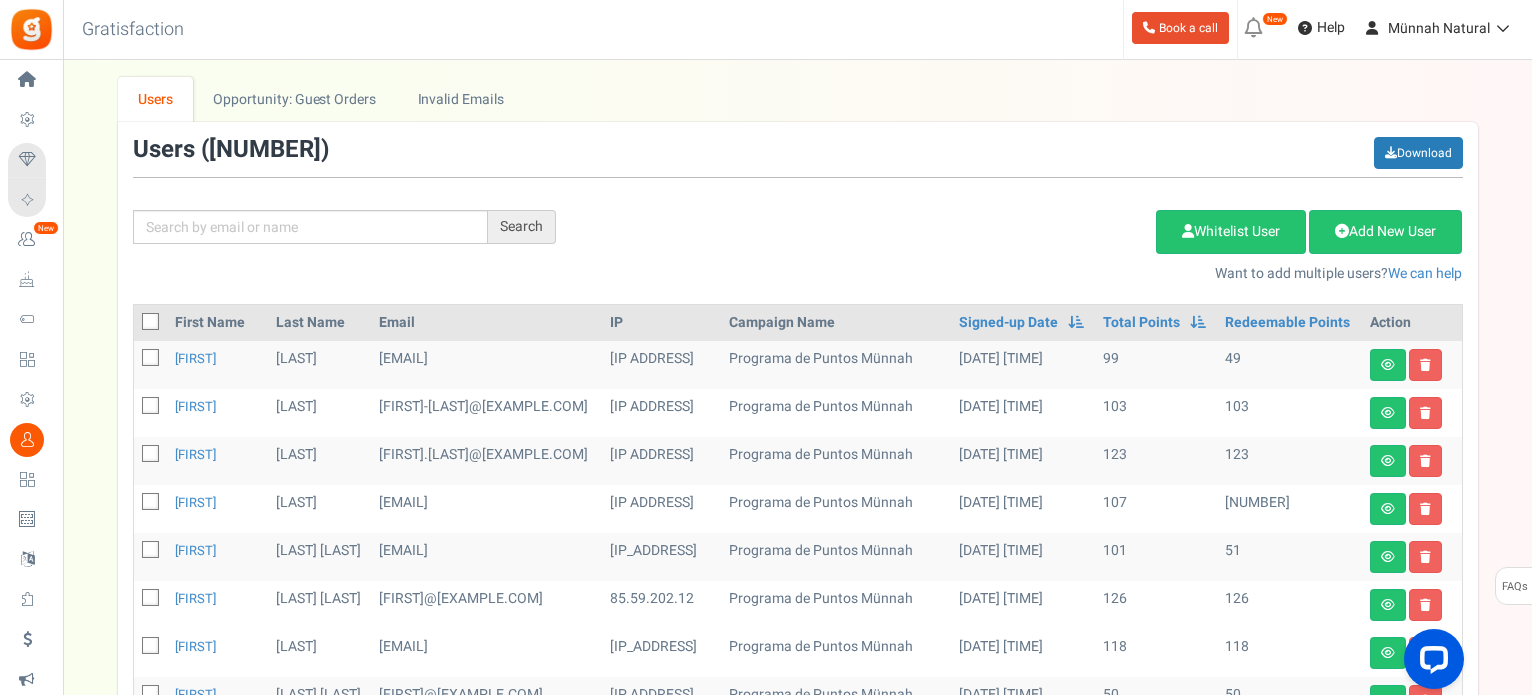 scroll, scrollTop: 0, scrollLeft: 0, axis: both 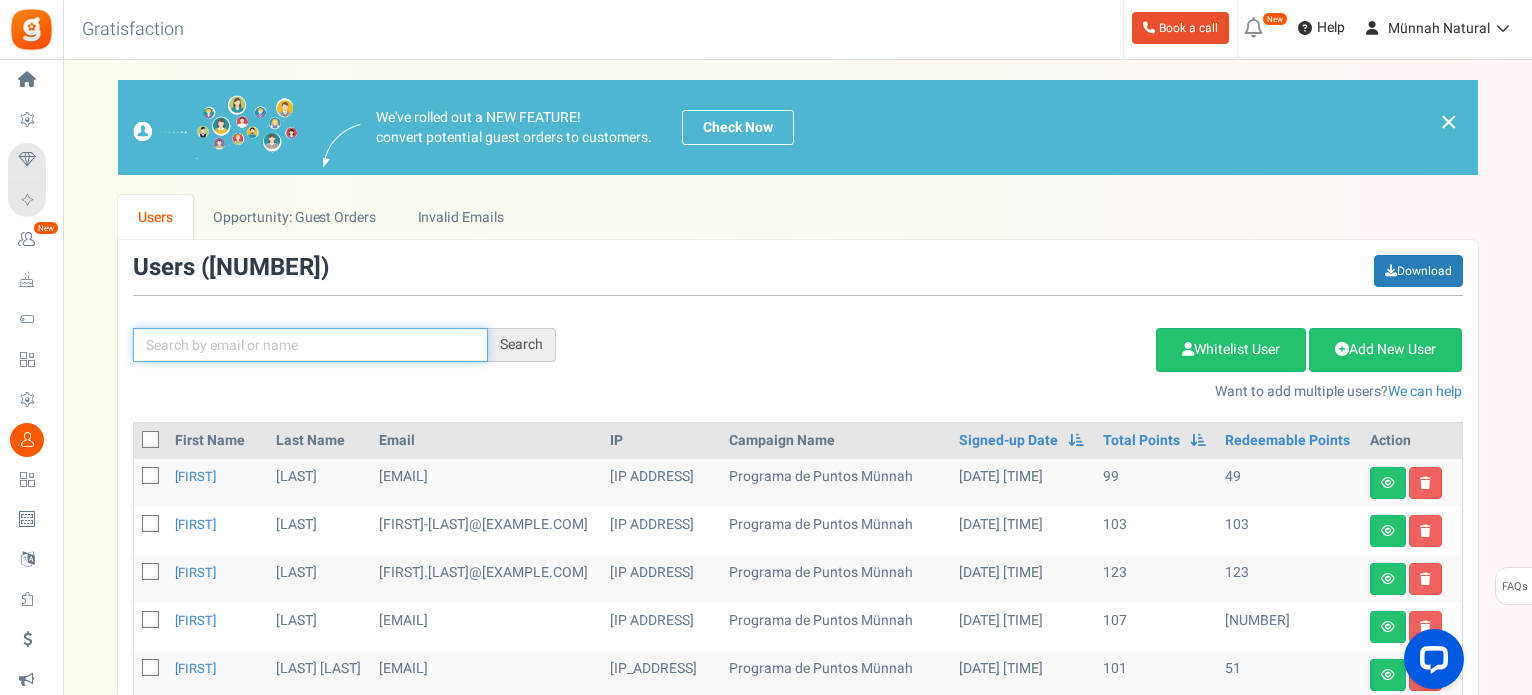 click at bounding box center (310, 345) 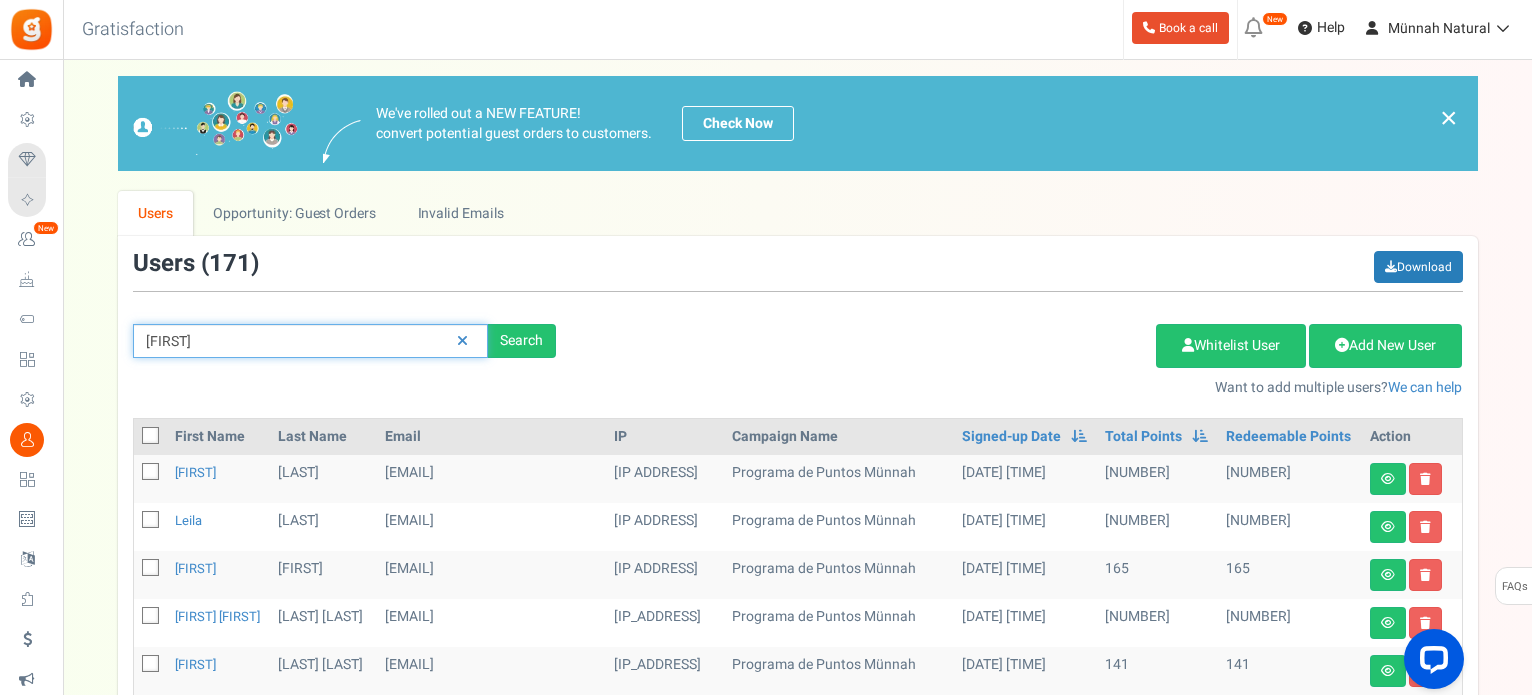 scroll, scrollTop: 0, scrollLeft: 0, axis: both 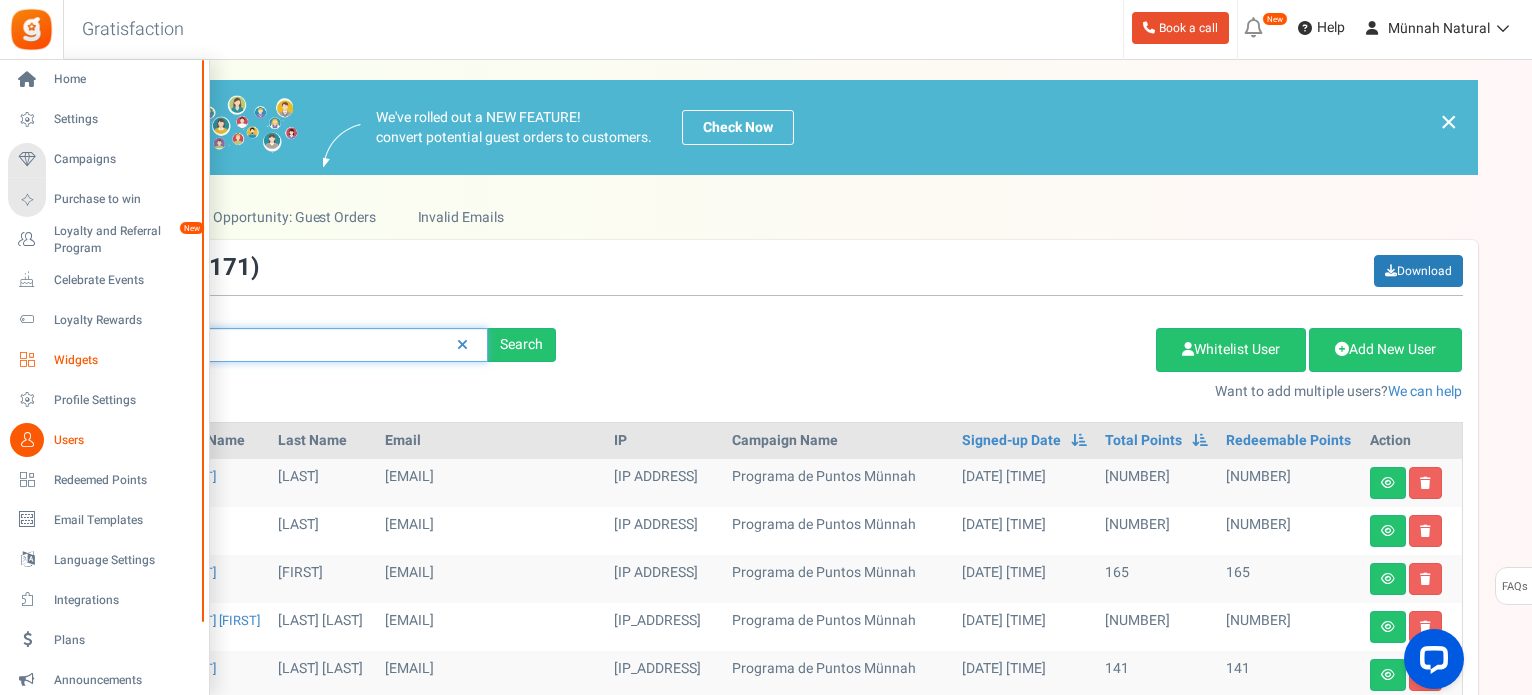 drag, startPoint x: 185, startPoint y: 343, endPoint x: 62, endPoint y: 344, distance: 123.00407 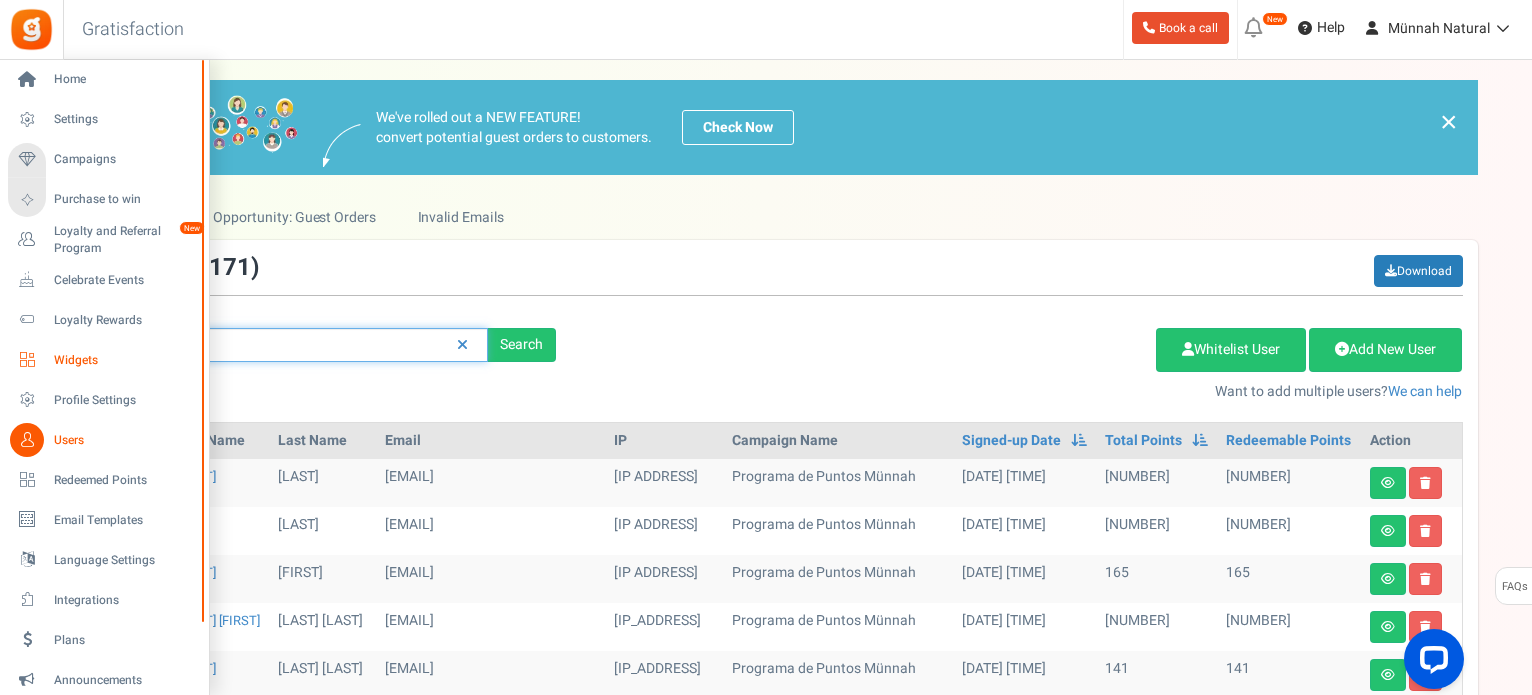 paste on "[EMAIL]" 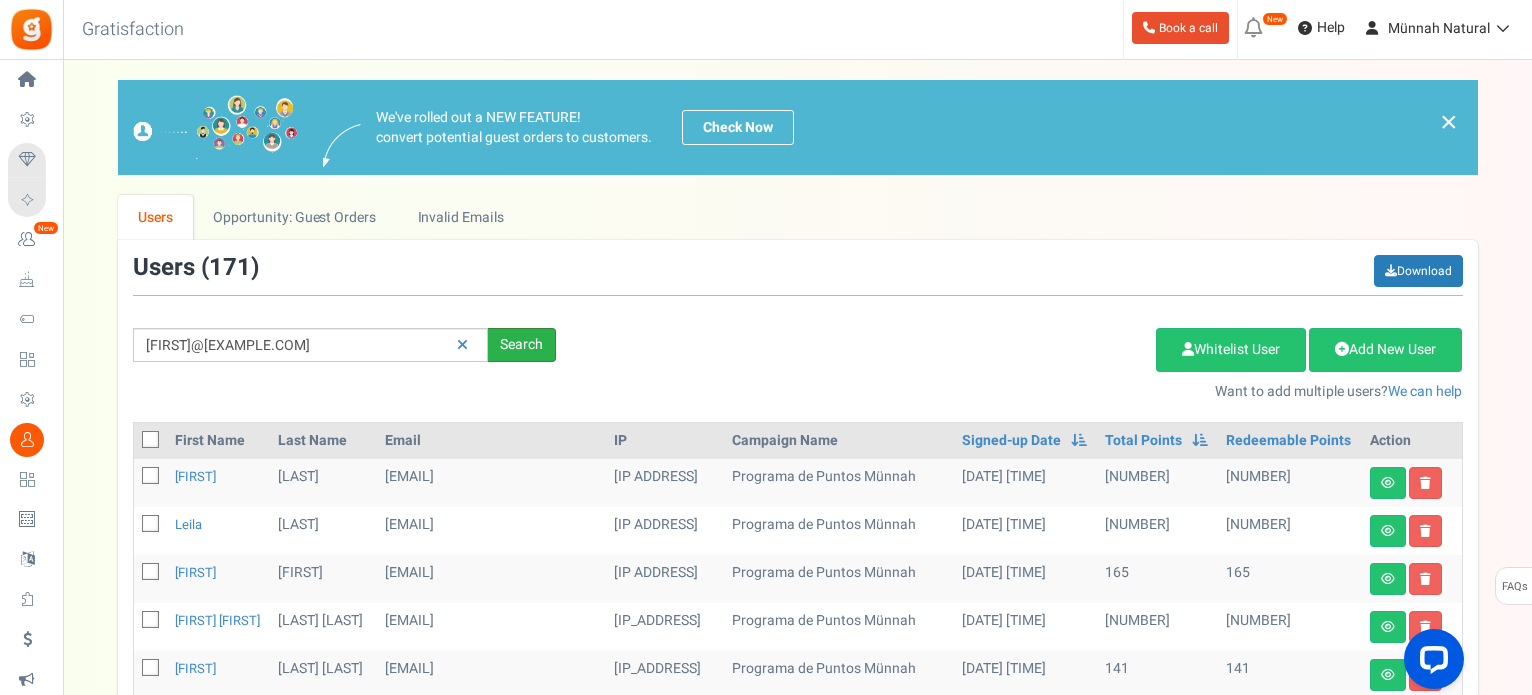 click on "Search" at bounding box center [522, 345] 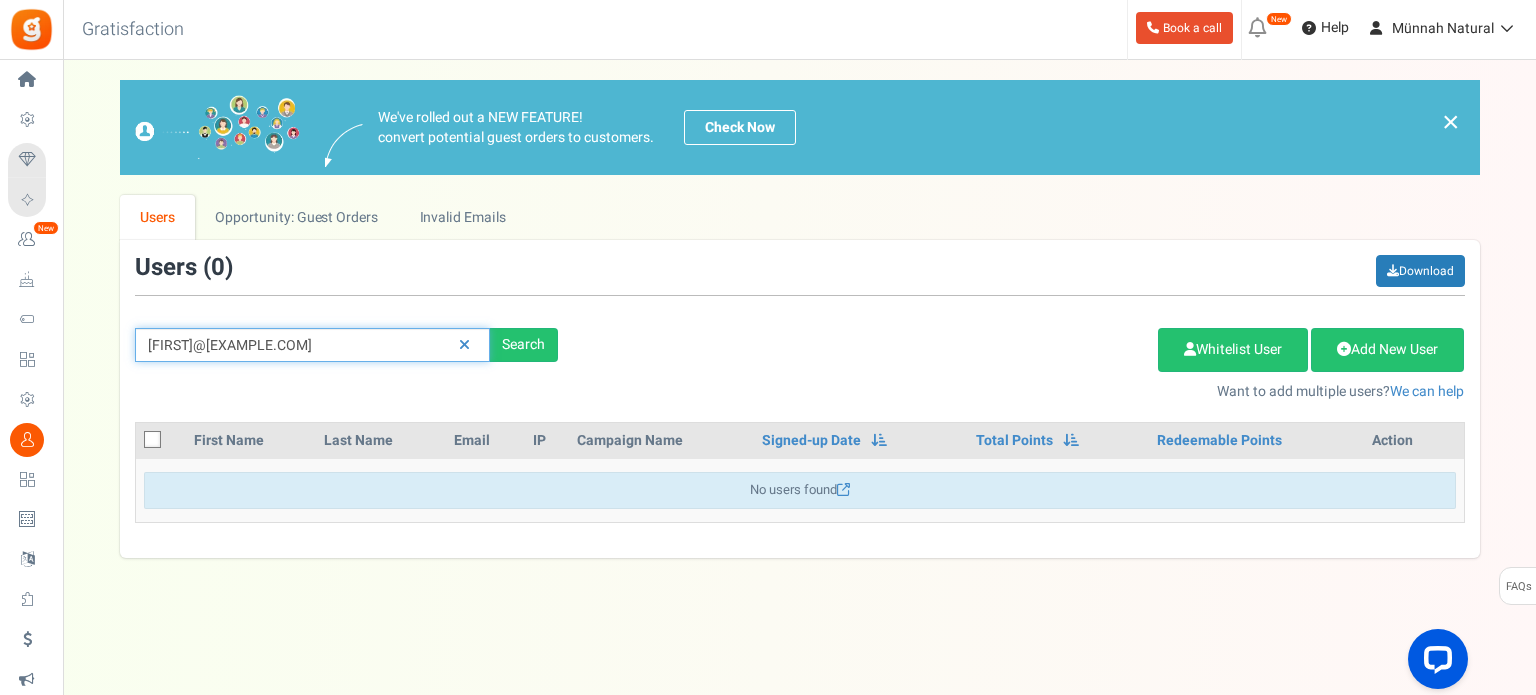 drag, startPoint x: 182, startPoint y: 343, endPoint x: 74, endPoint y: 336, distance: 108.226616 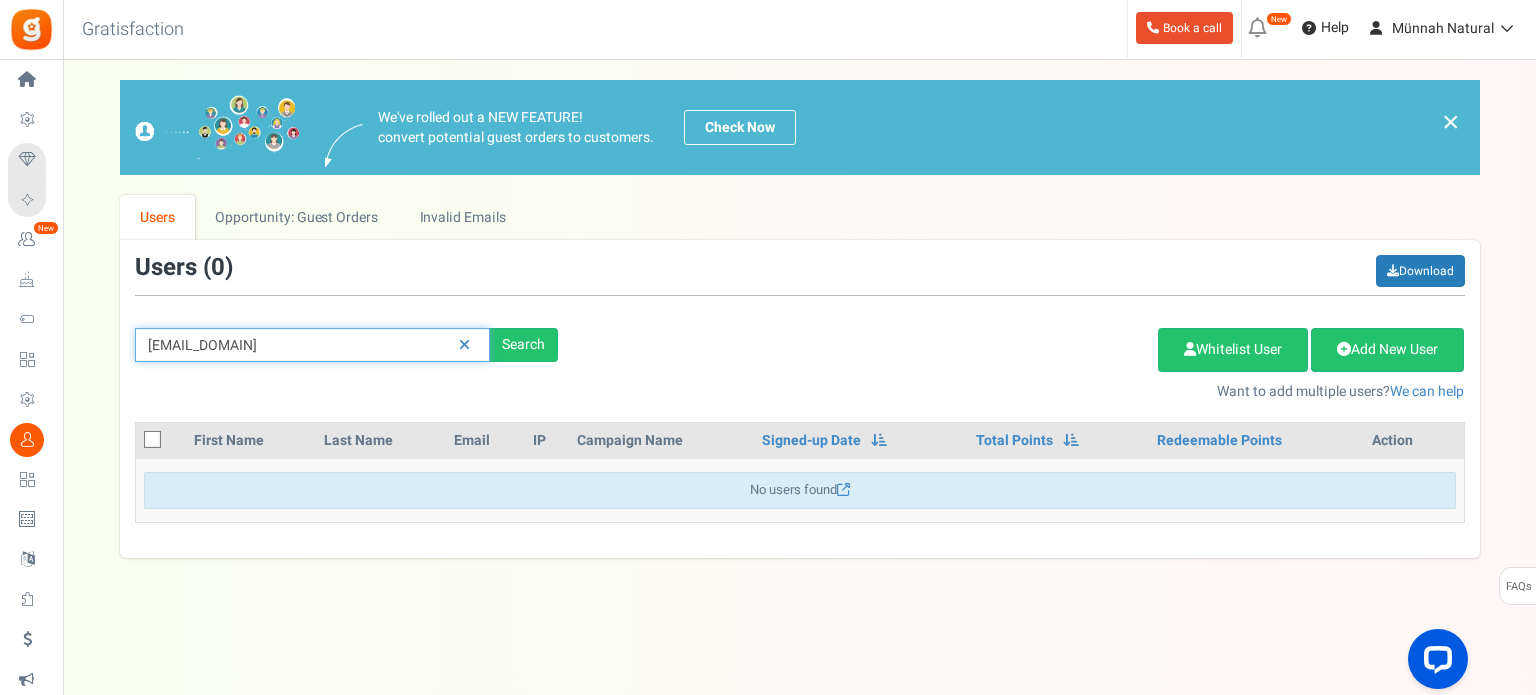 drag, startPoint x: 345, startPoint y: 350, endPoint x: 216, endPoint y: 342, distance: 129.24782 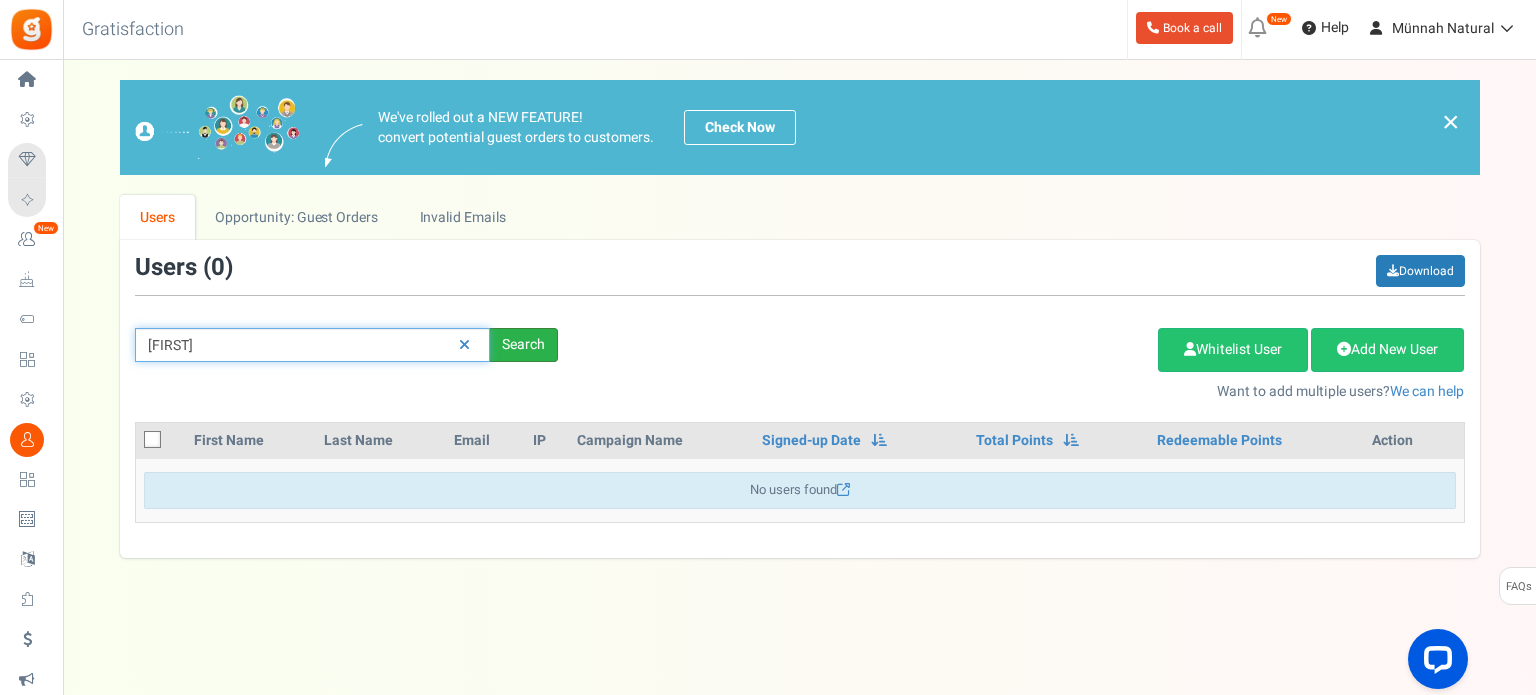 type on "[FIRST]" 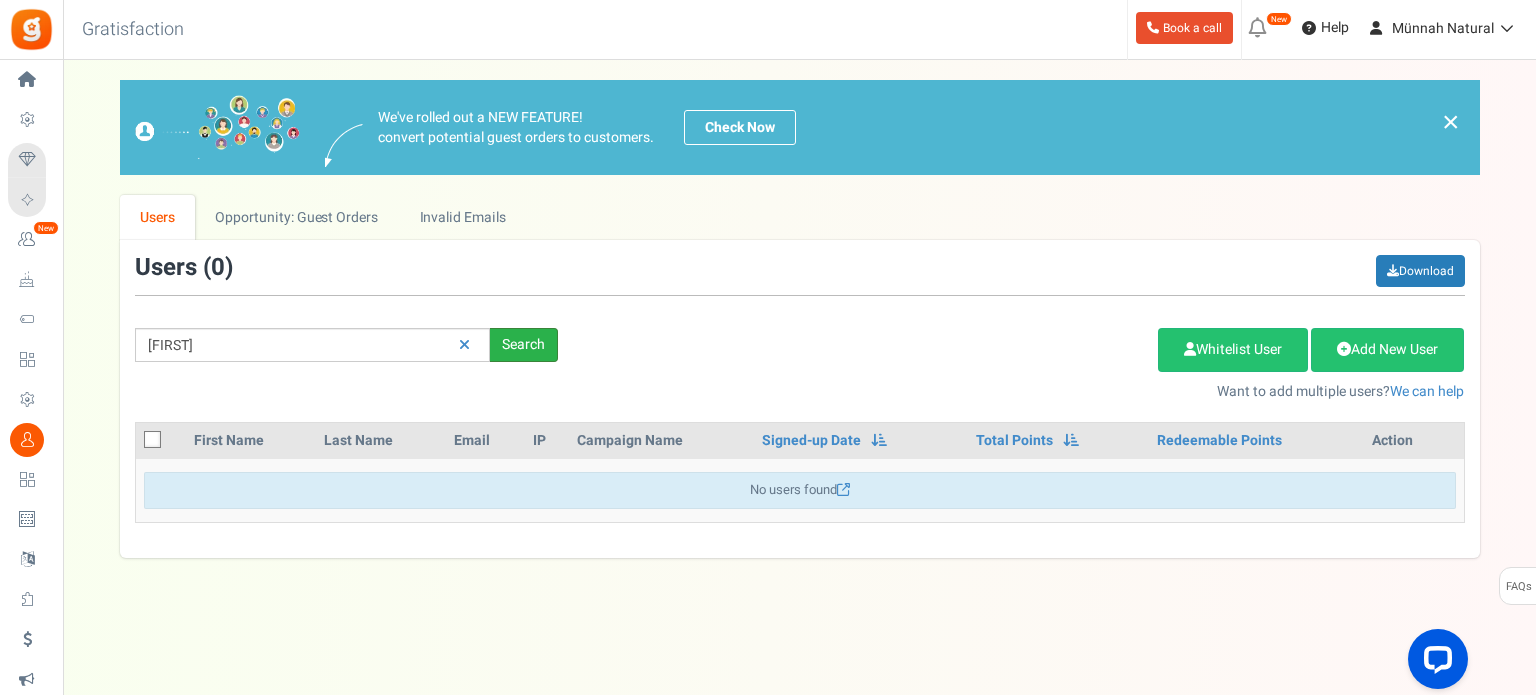 click on "Search" at bounding box center [524, 345] 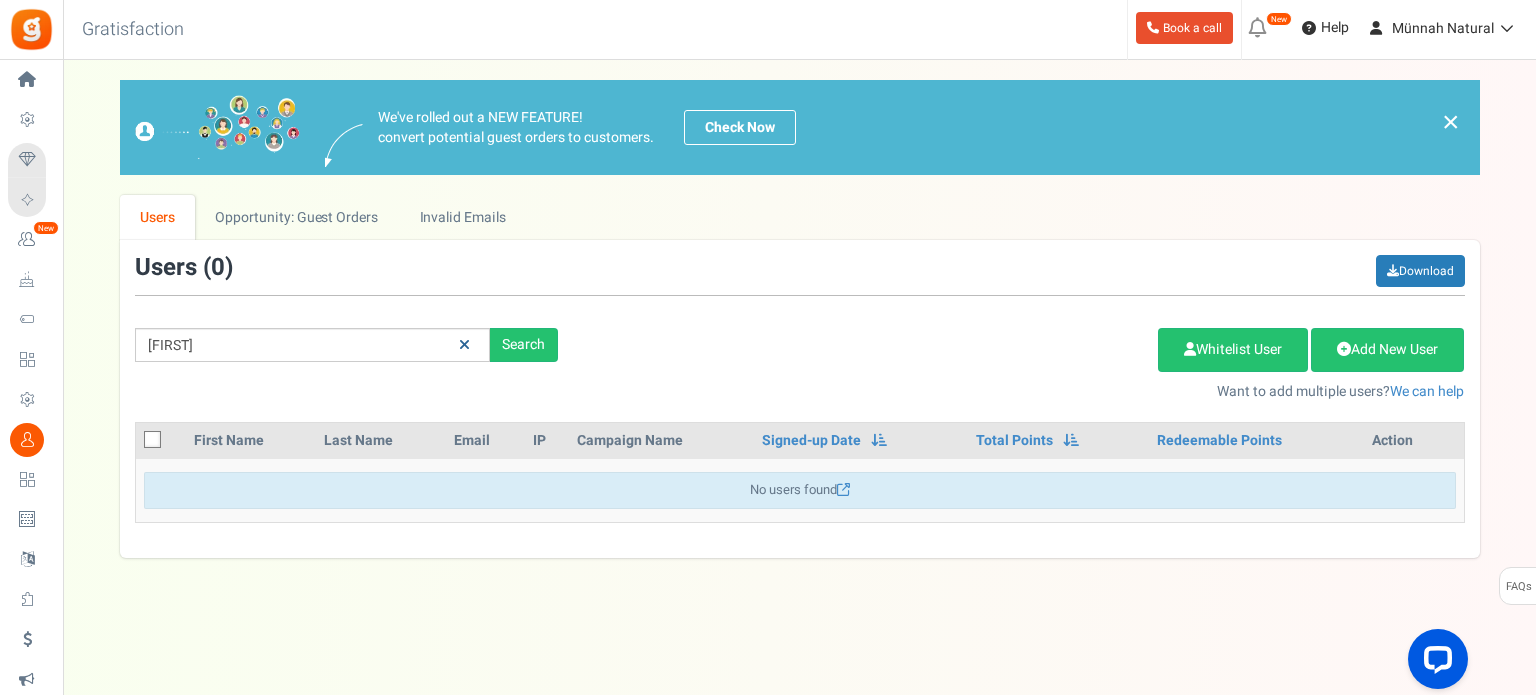 click at bounding box center (464, 345) 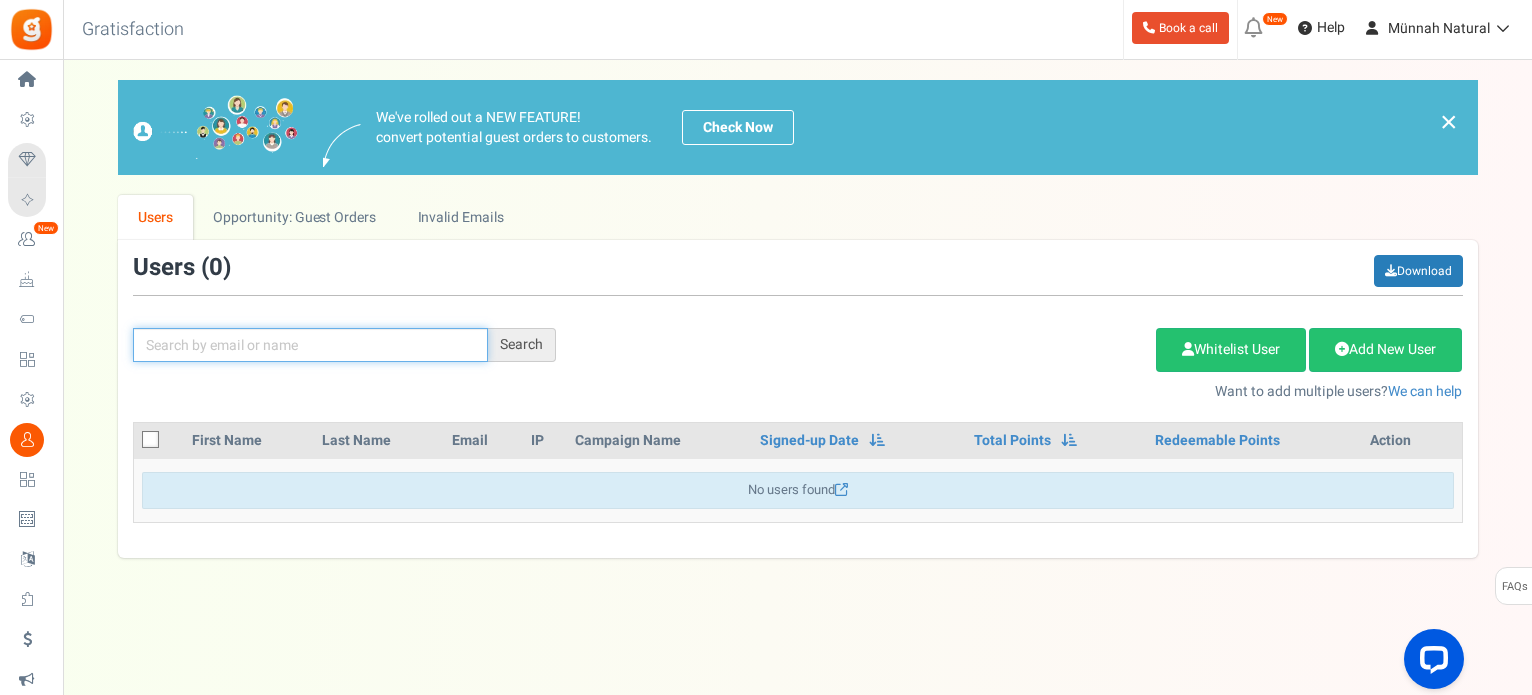 click at bounding box center (310, 345) 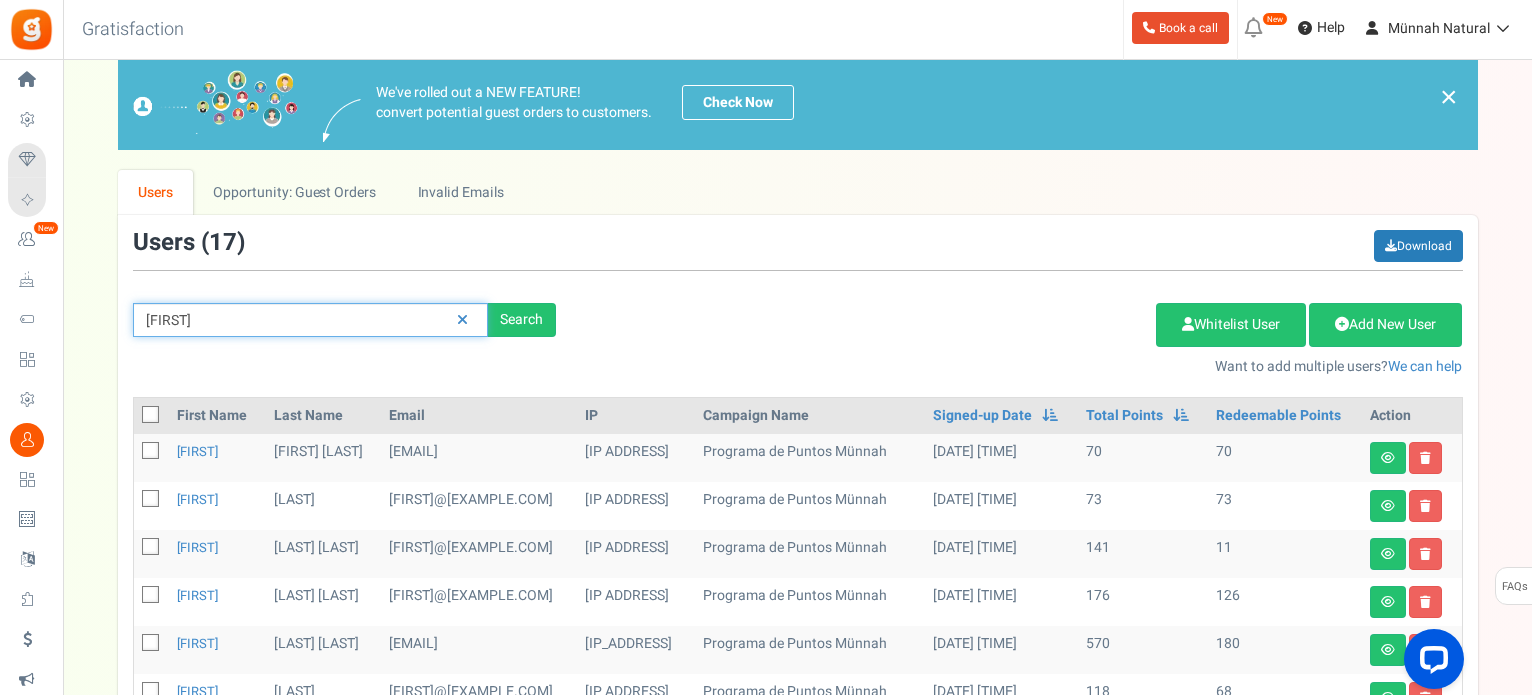 scroll, scrollTop: 24, scrollLeft: 0, axis: vertical 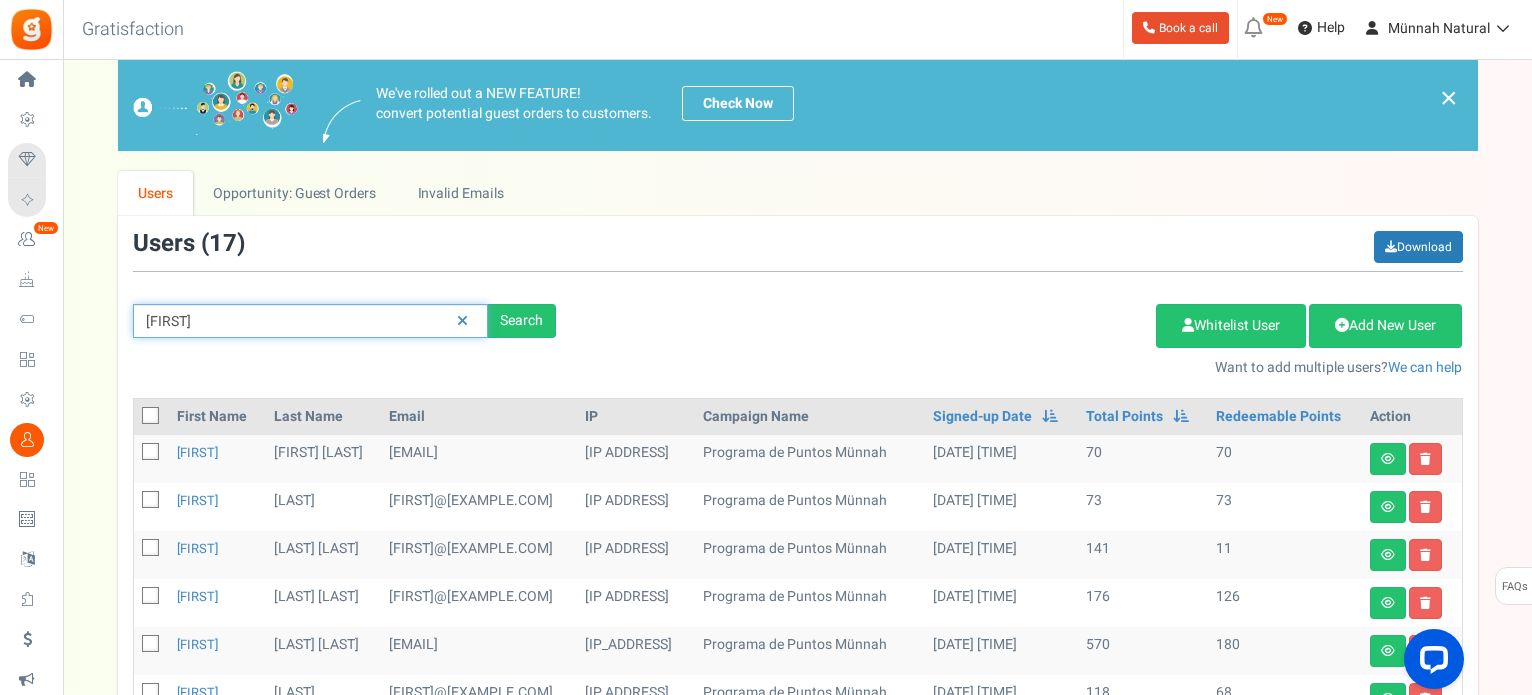 click on "[FIRST]" at bounding box center (310, 321) 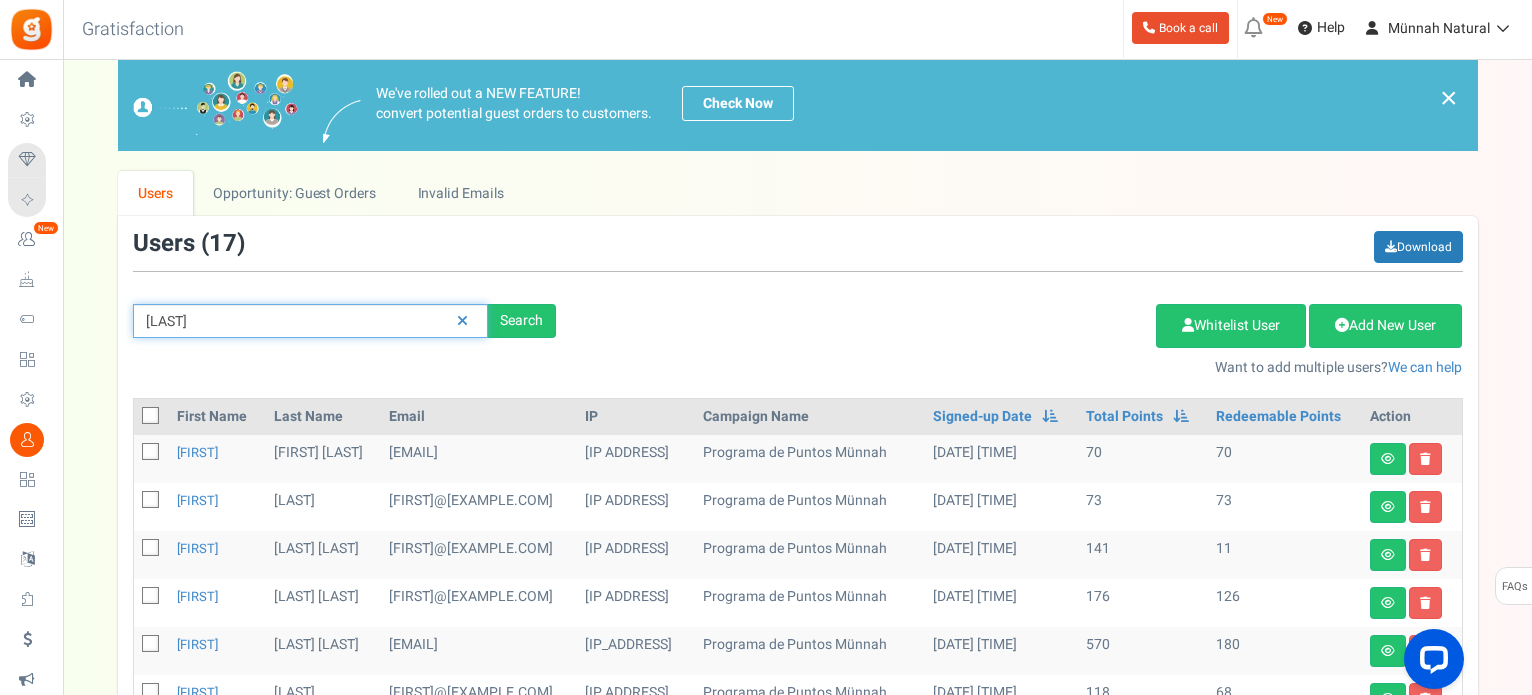 type on "[LAST]" 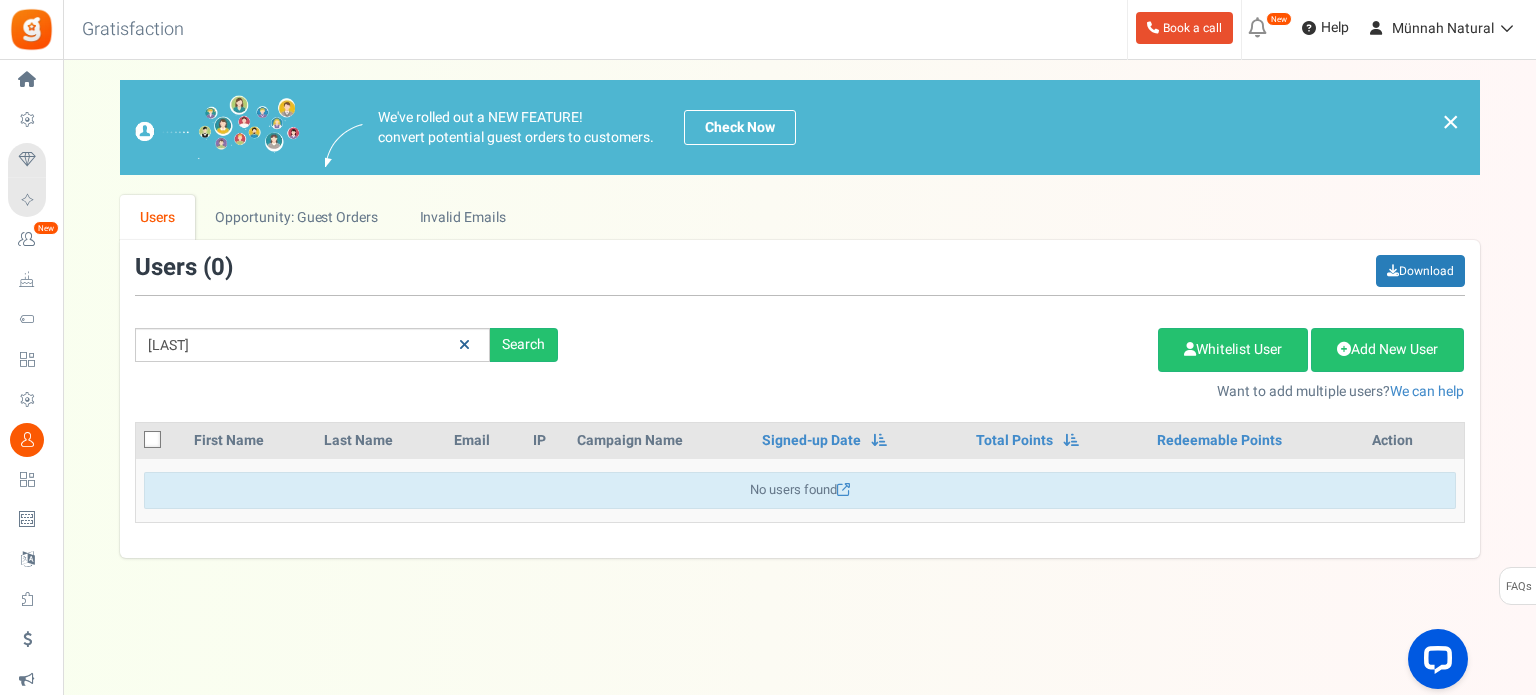 click at bounding box center [464, 345] 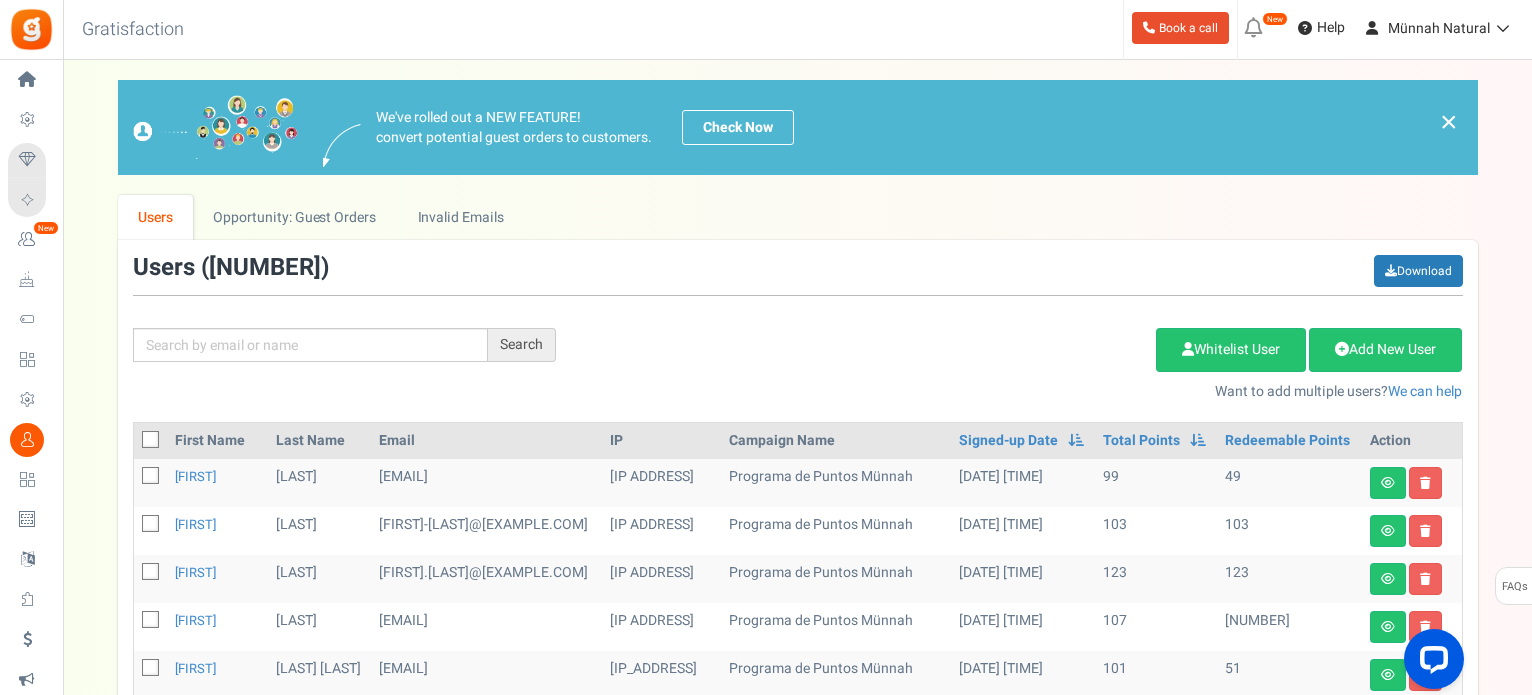 click on "[ACTION] [USERS]" at bounding box center (1024, 359) 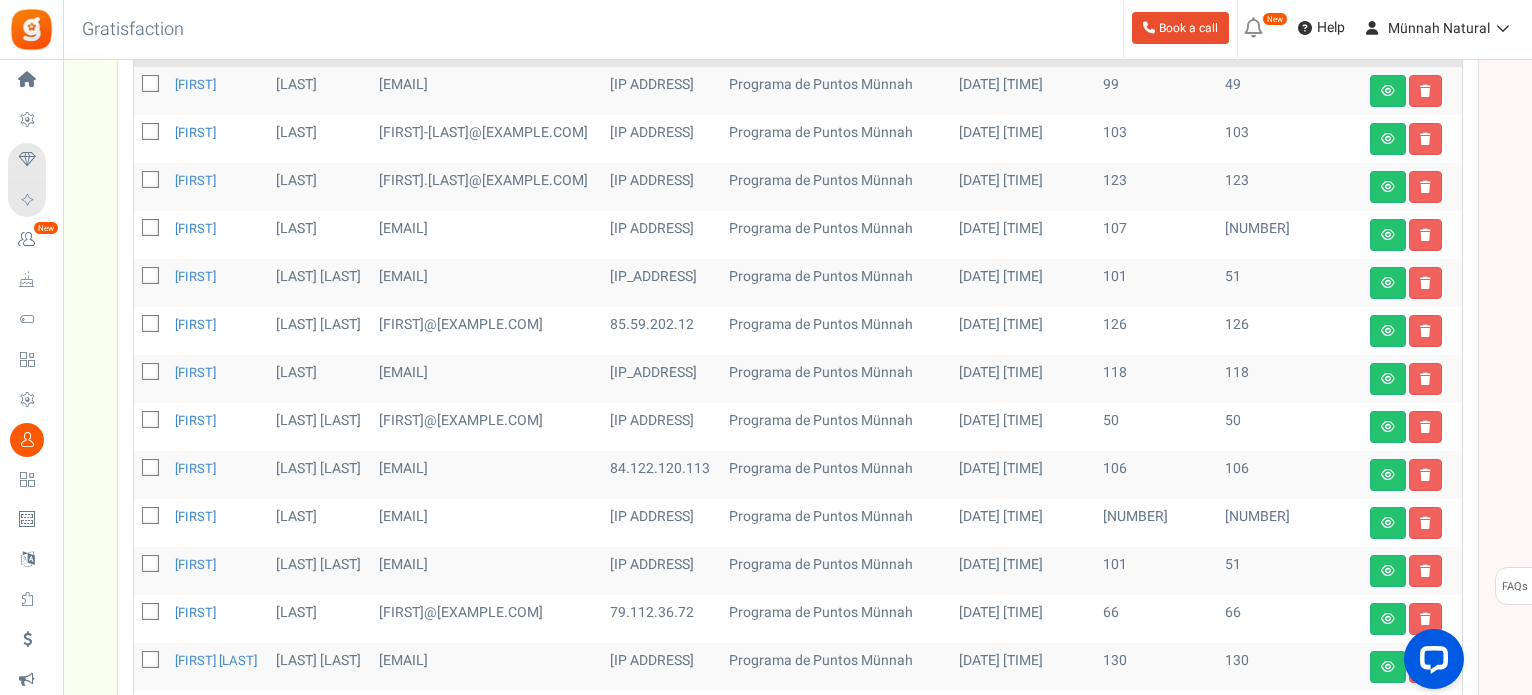 scroll, scrollTop: 400, scrollLeft: 0, axis: vertical 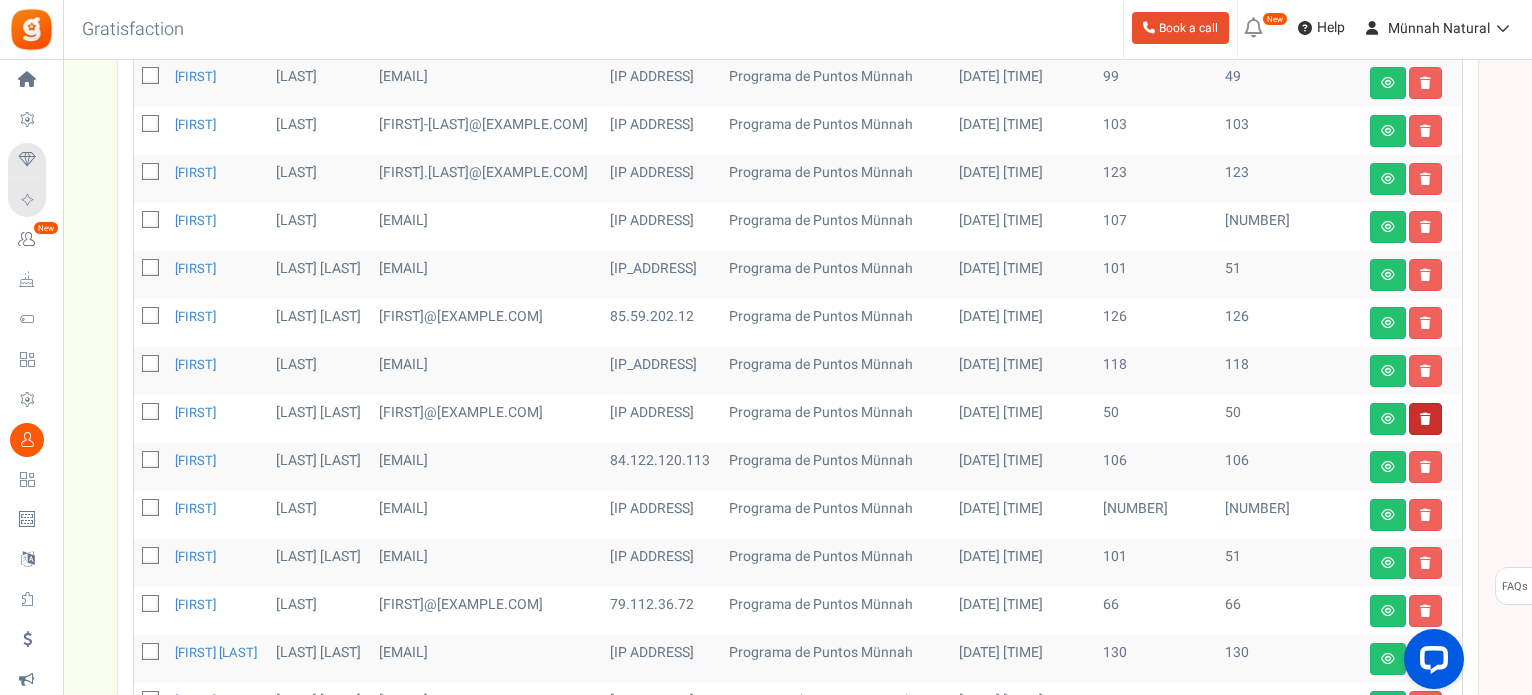 click at bounding box center (1425, 419) 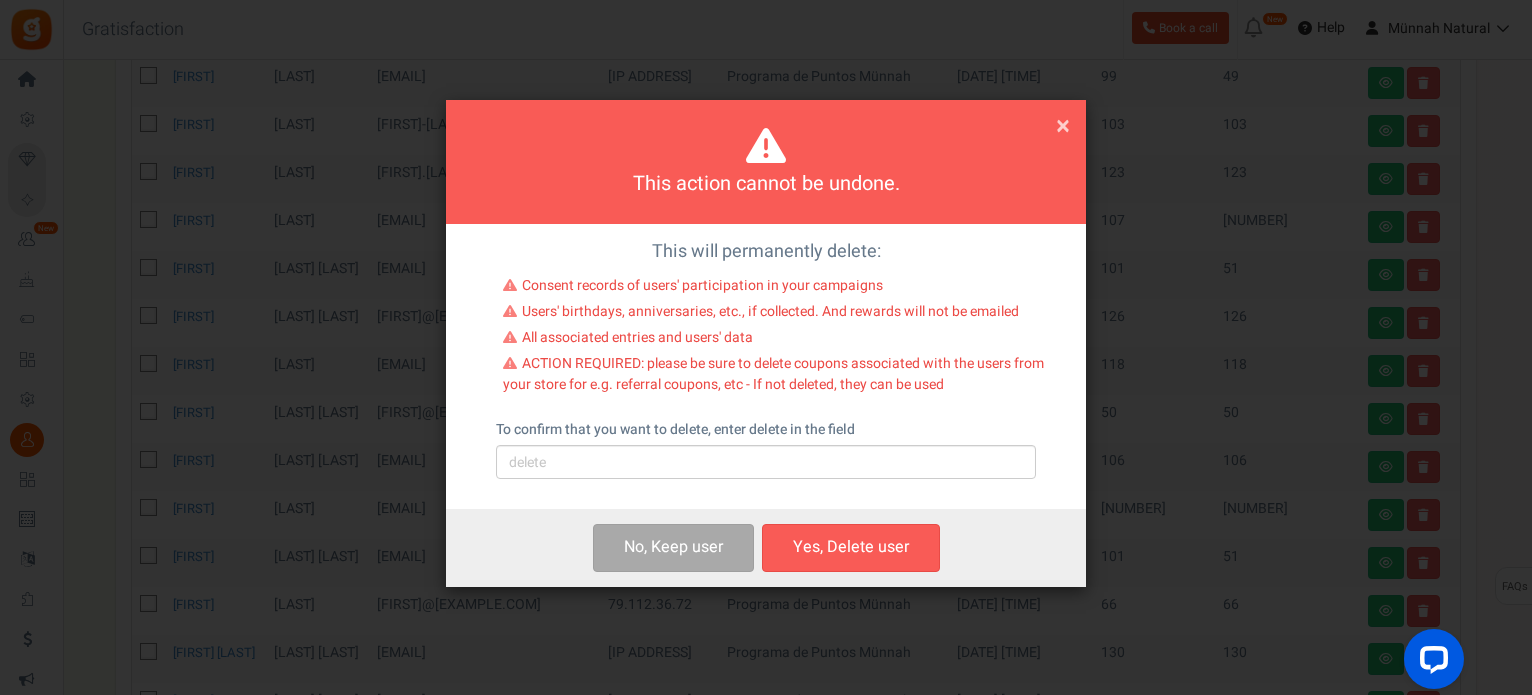 click on "To confirm that you want to delete, enter delete in the field
Please type 'delete' in the above field" at bounding box center [766, 449] 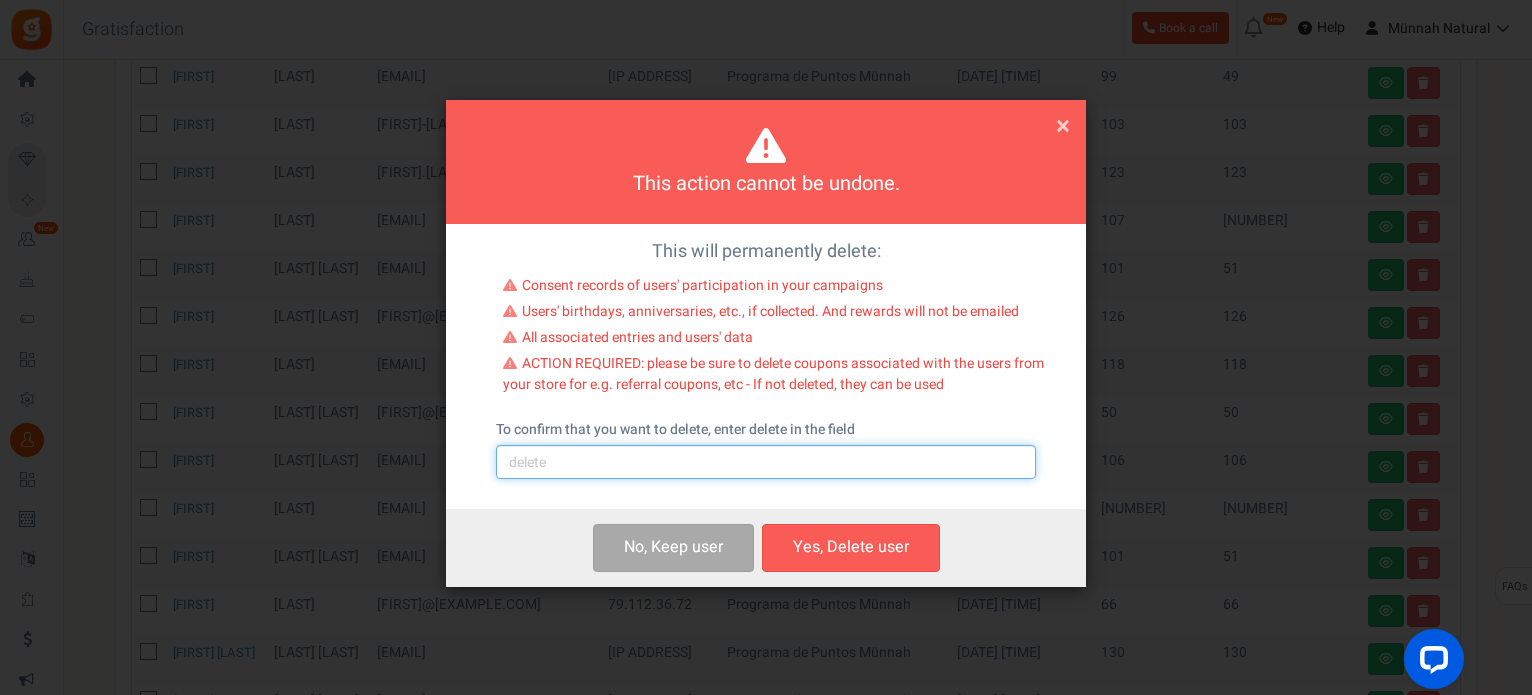 click at bounding box center [766, 462] 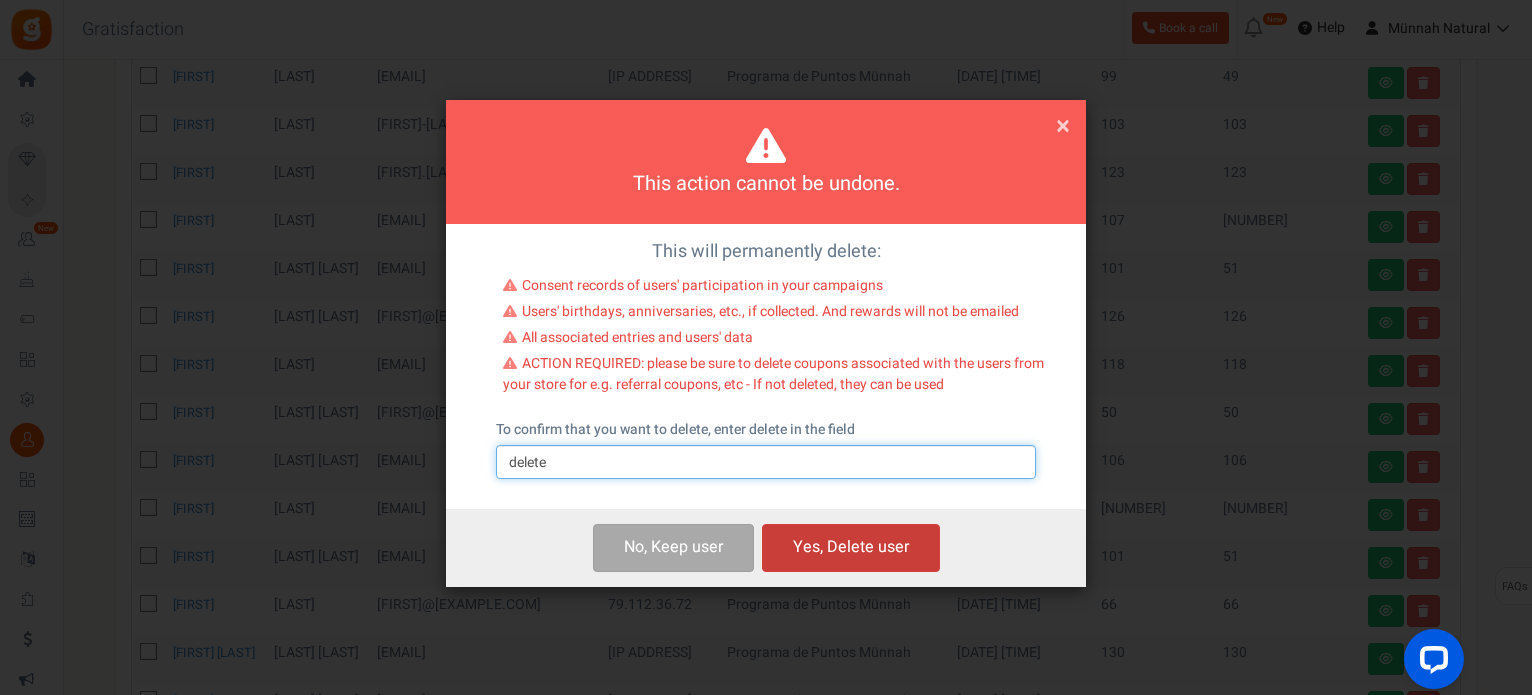type on "delete" 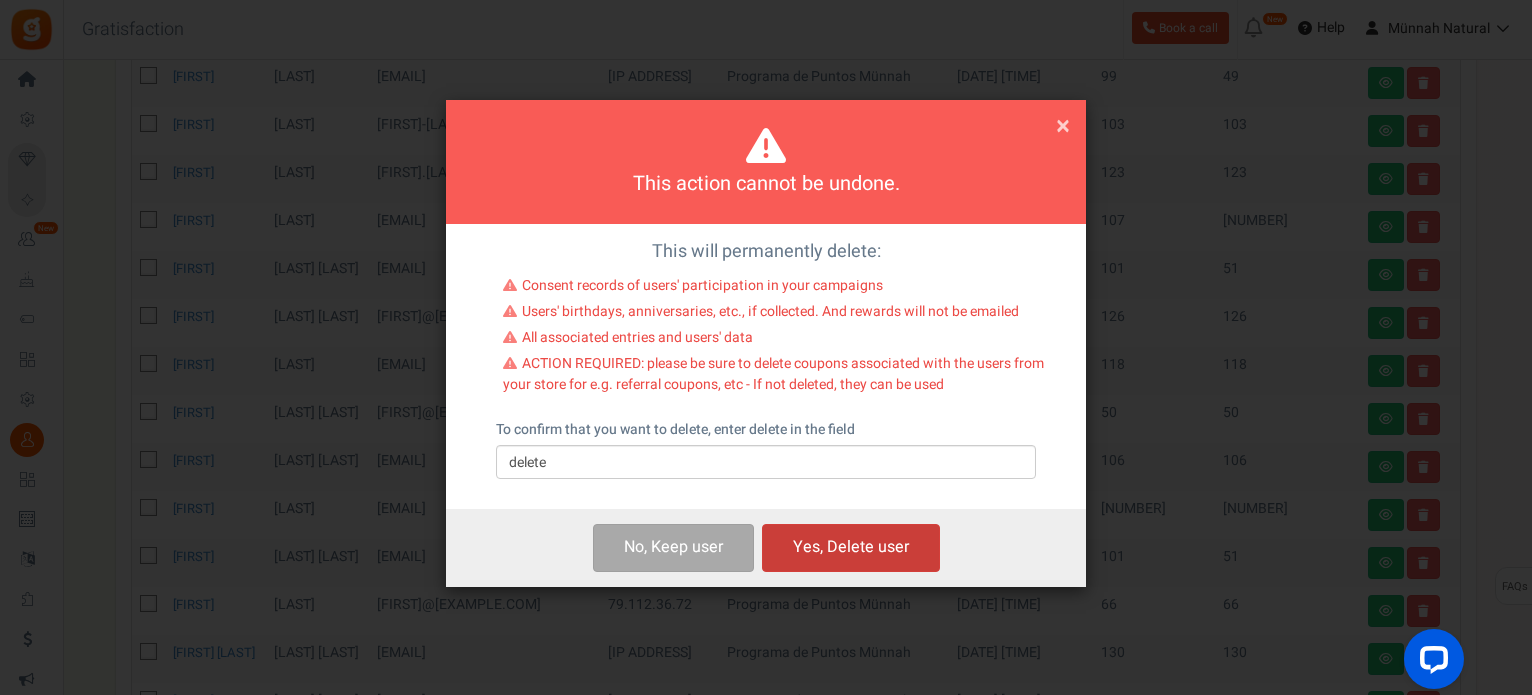 click on "Yes, Delete user" at bounding box center (851, 547) 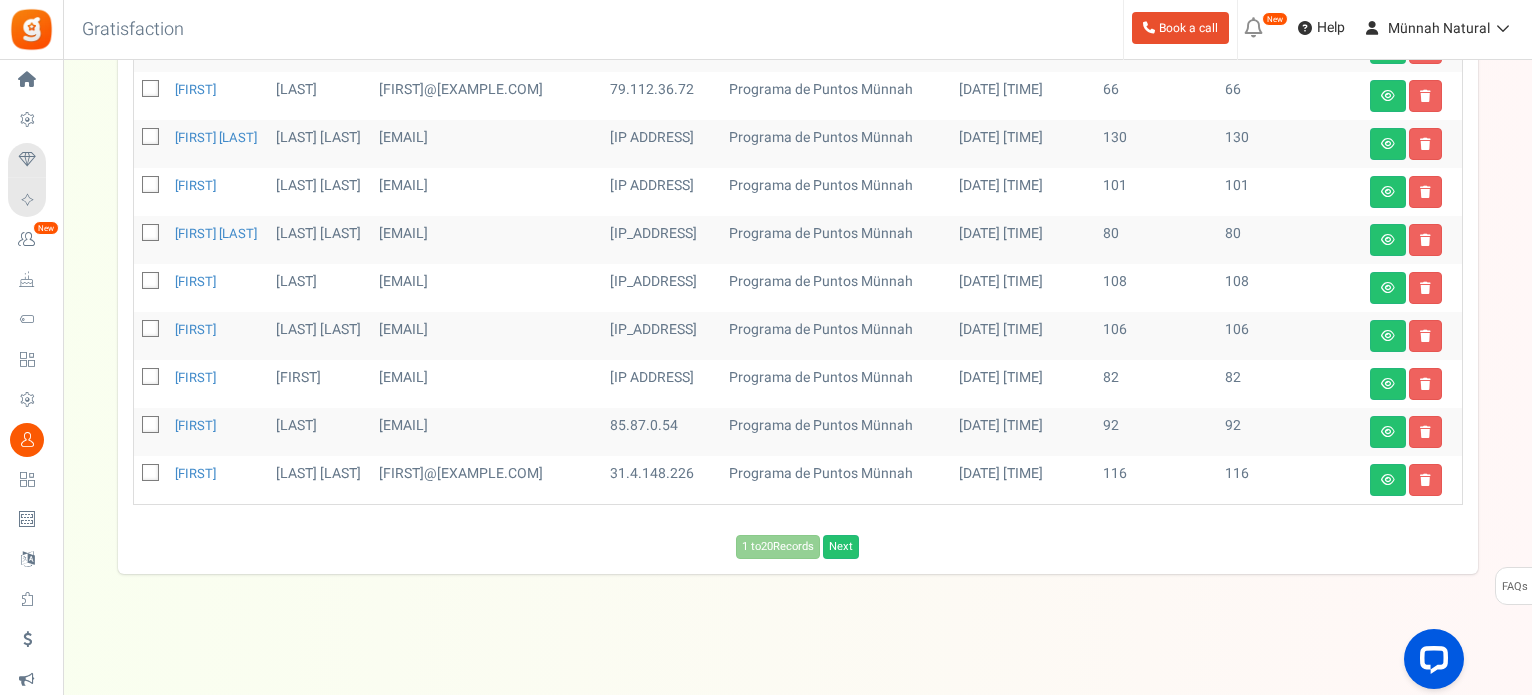 scroll, scrollTop: 1036, scrollLeft: 0, axis: vertical 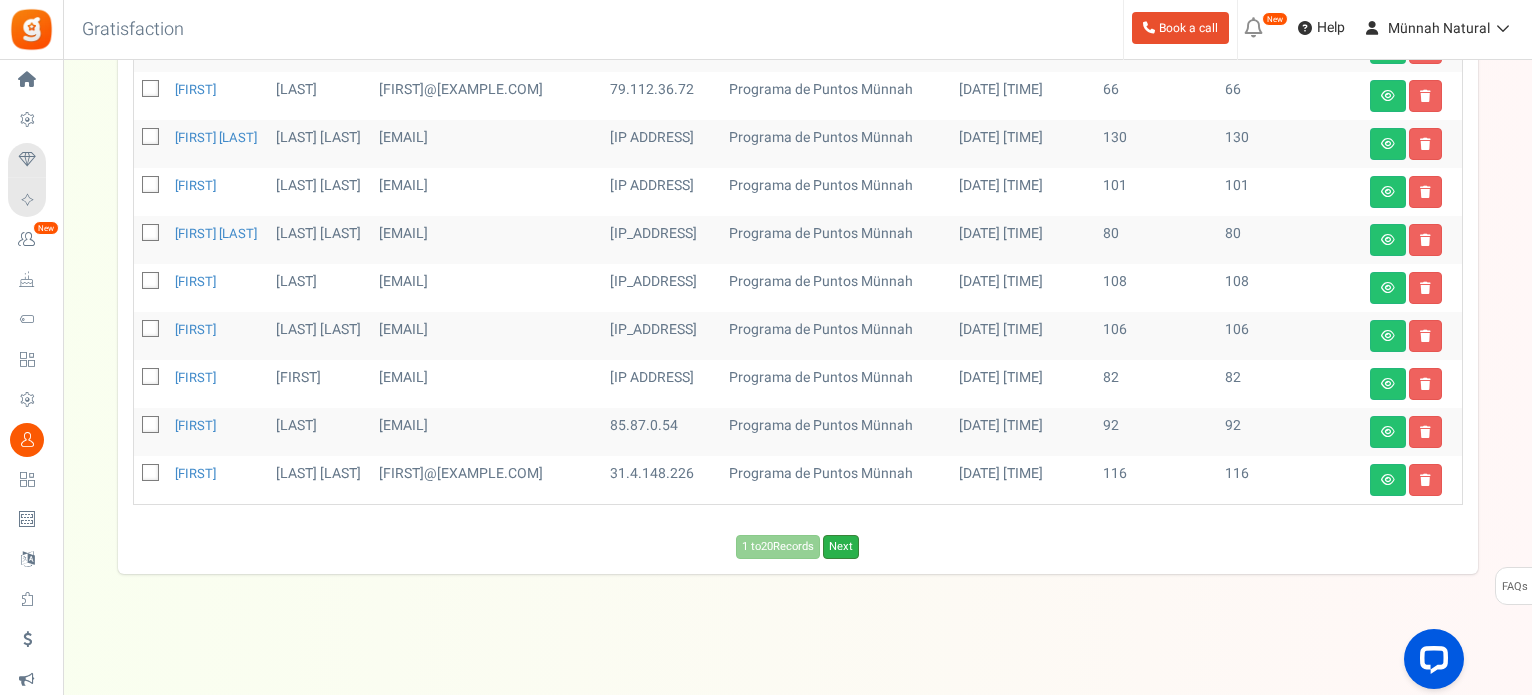 click on "Next" at bounding box center (841, 547) 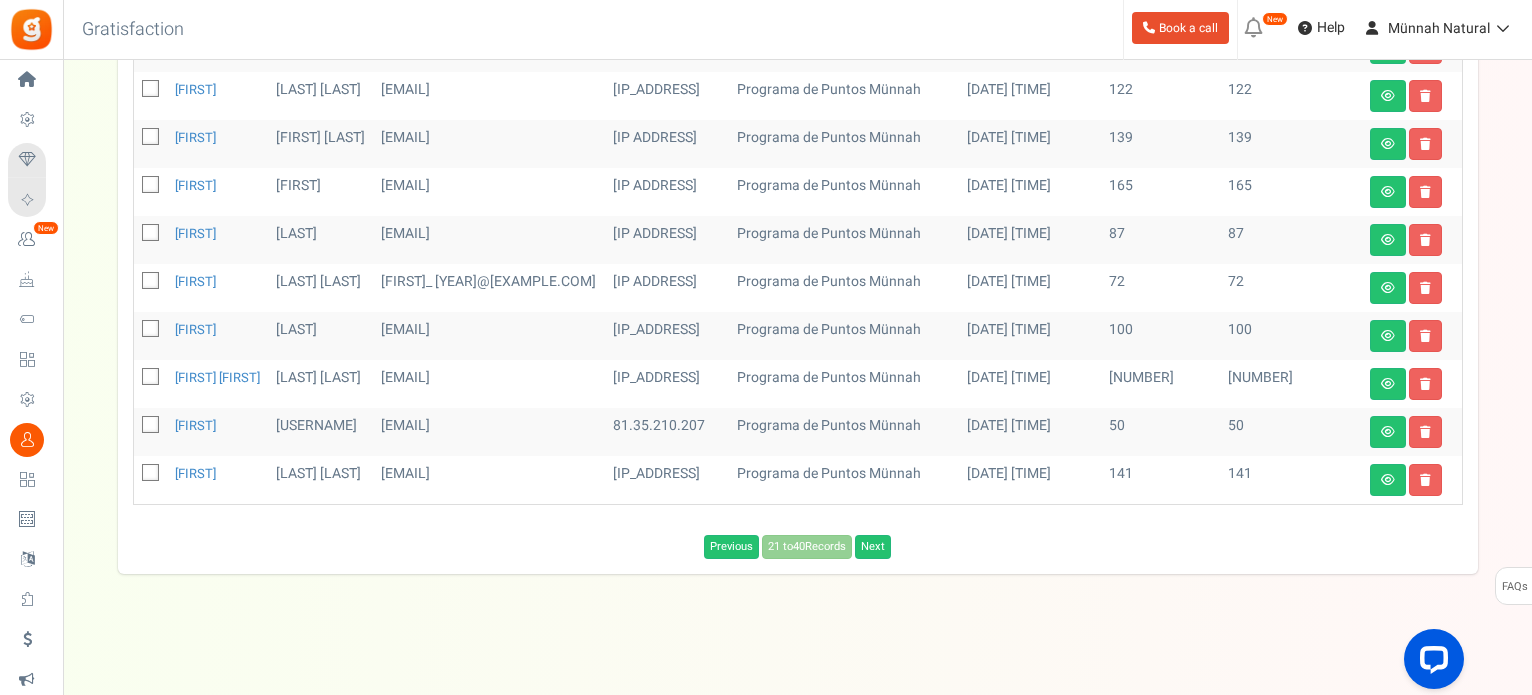scroll, scrollTop: 1036, scrollLeft: 0, axis: vertical 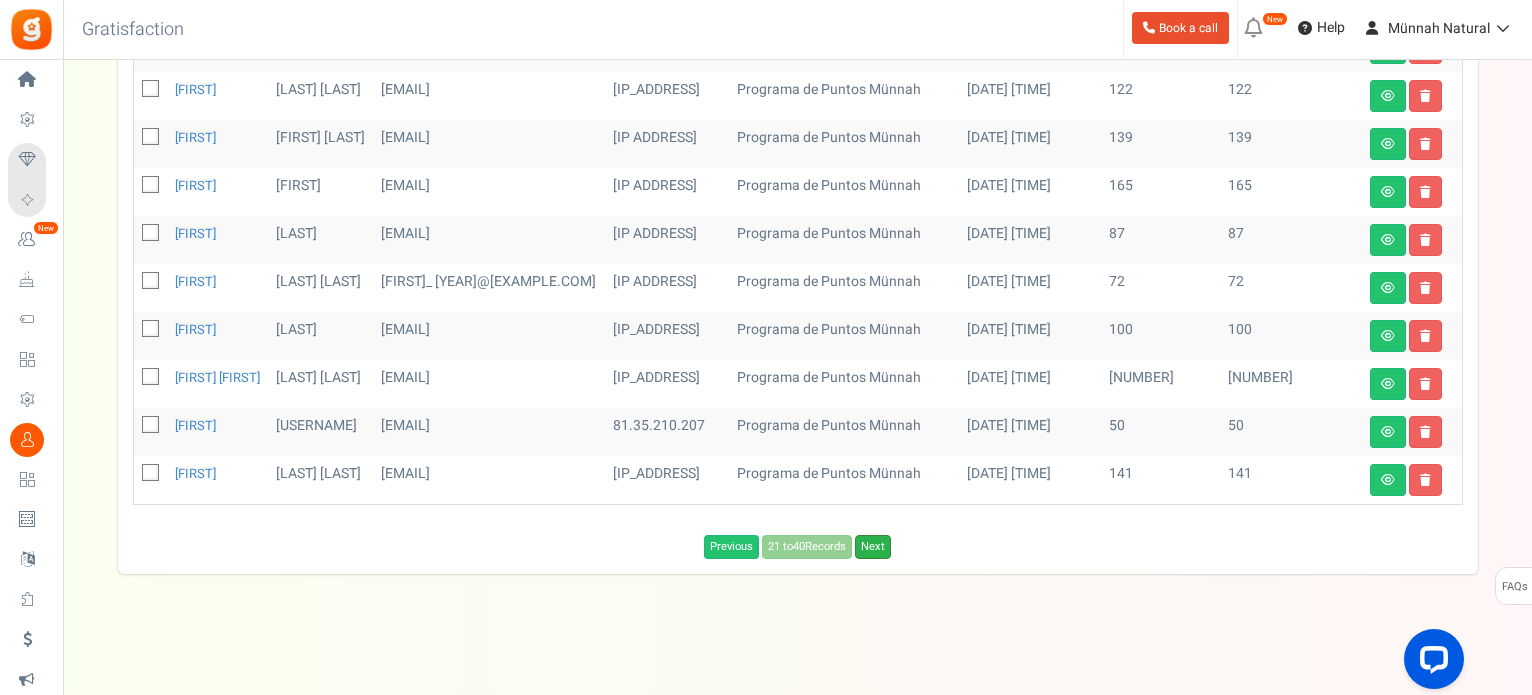 click on "Next" at bounding box center (873, 547) 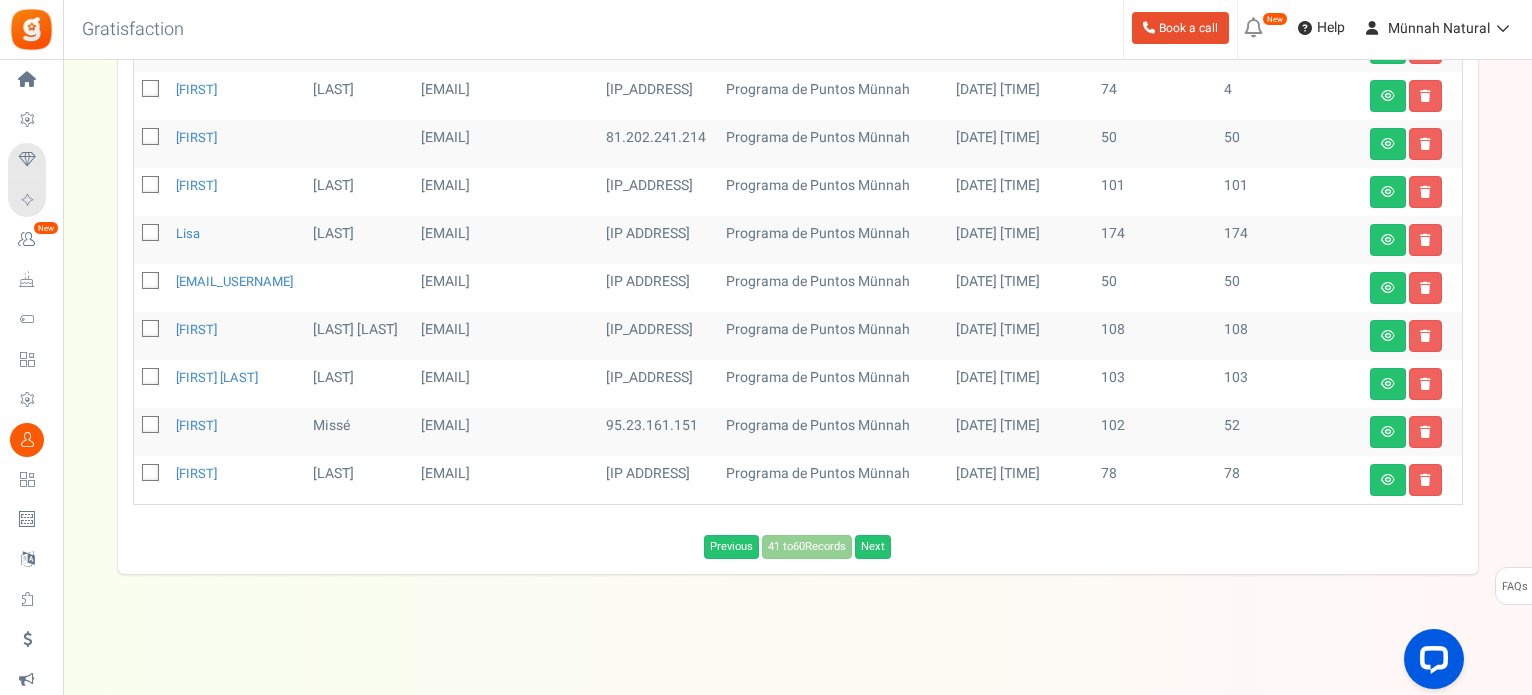scroll, scrollTop: 1092, scrollLeft: 0, axis: vertical 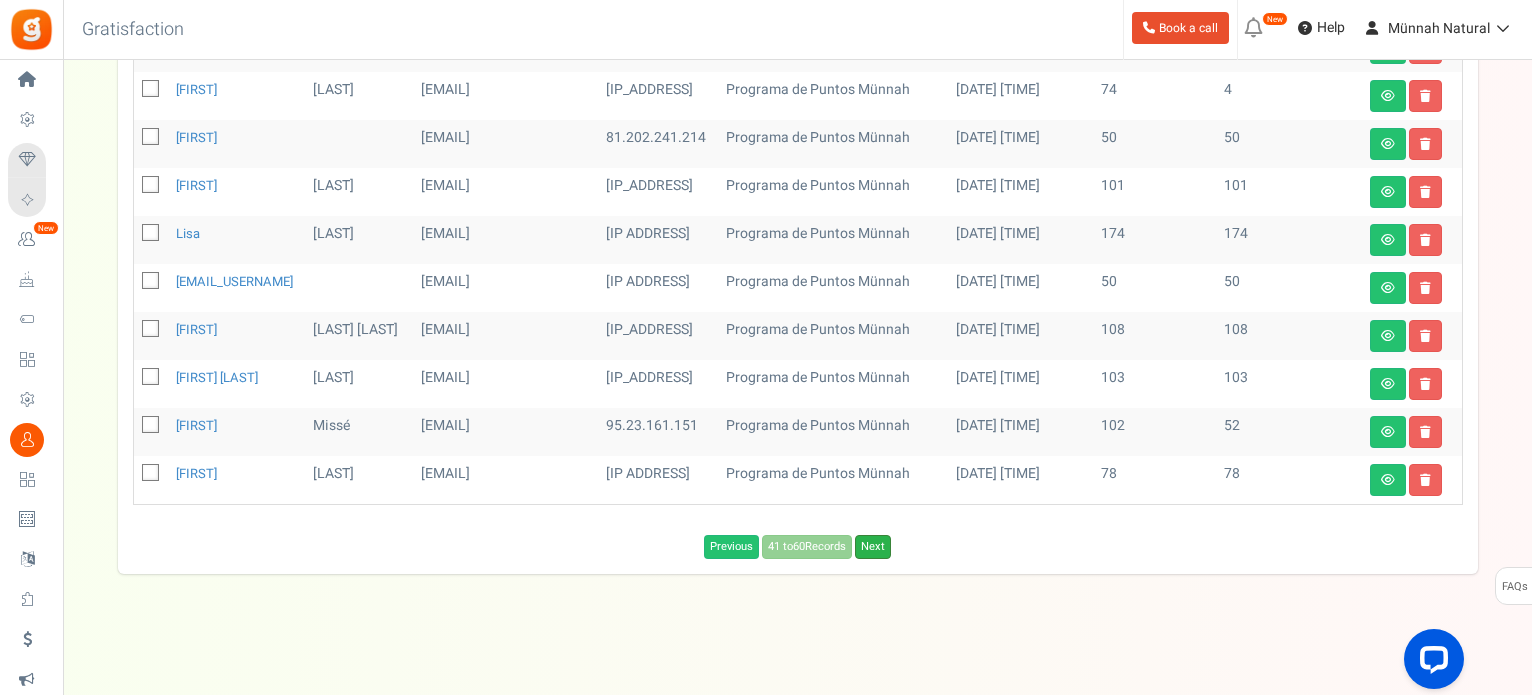 click on "Next" at bounding box center (873, 547) 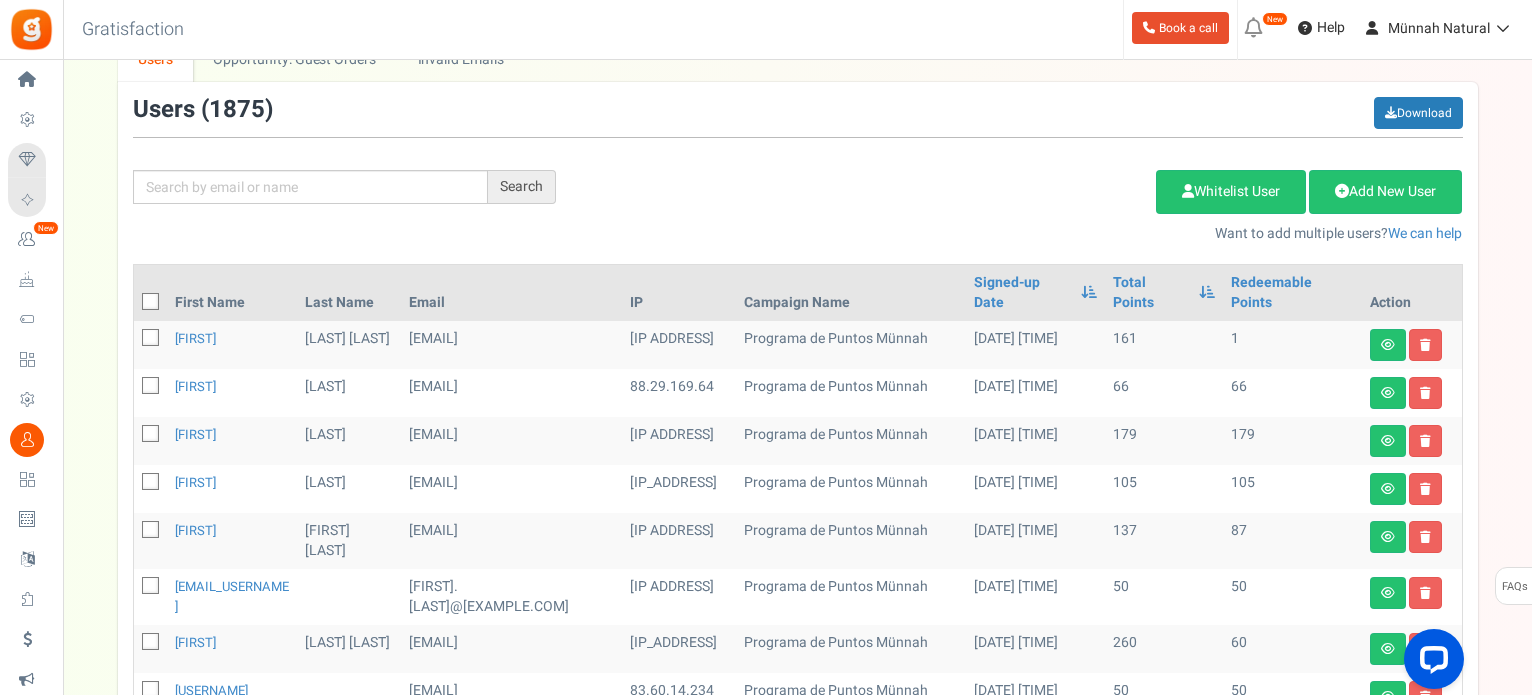 scroll, scrollTop: 0, scrollLeft: 0, axis: both 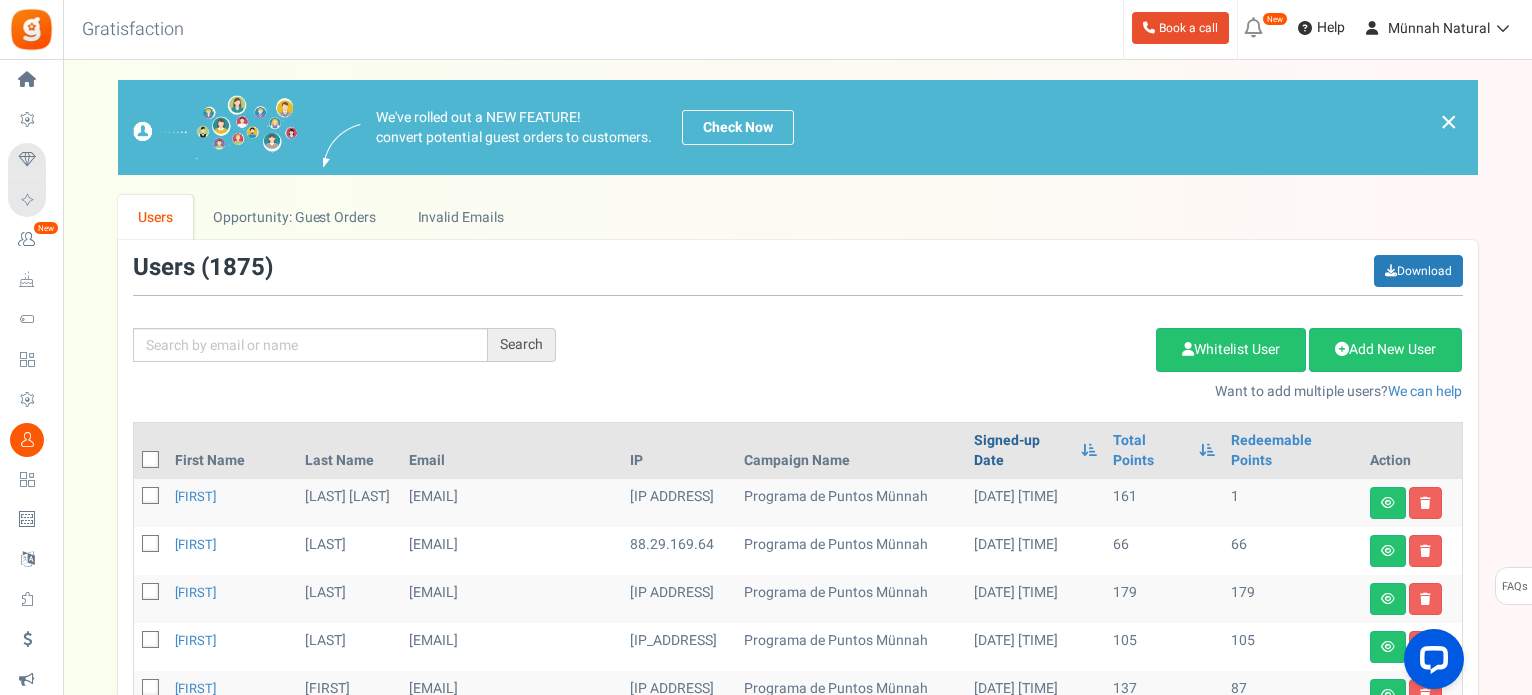 click on "Signed-up Date" at bounding box center [1022, 451] 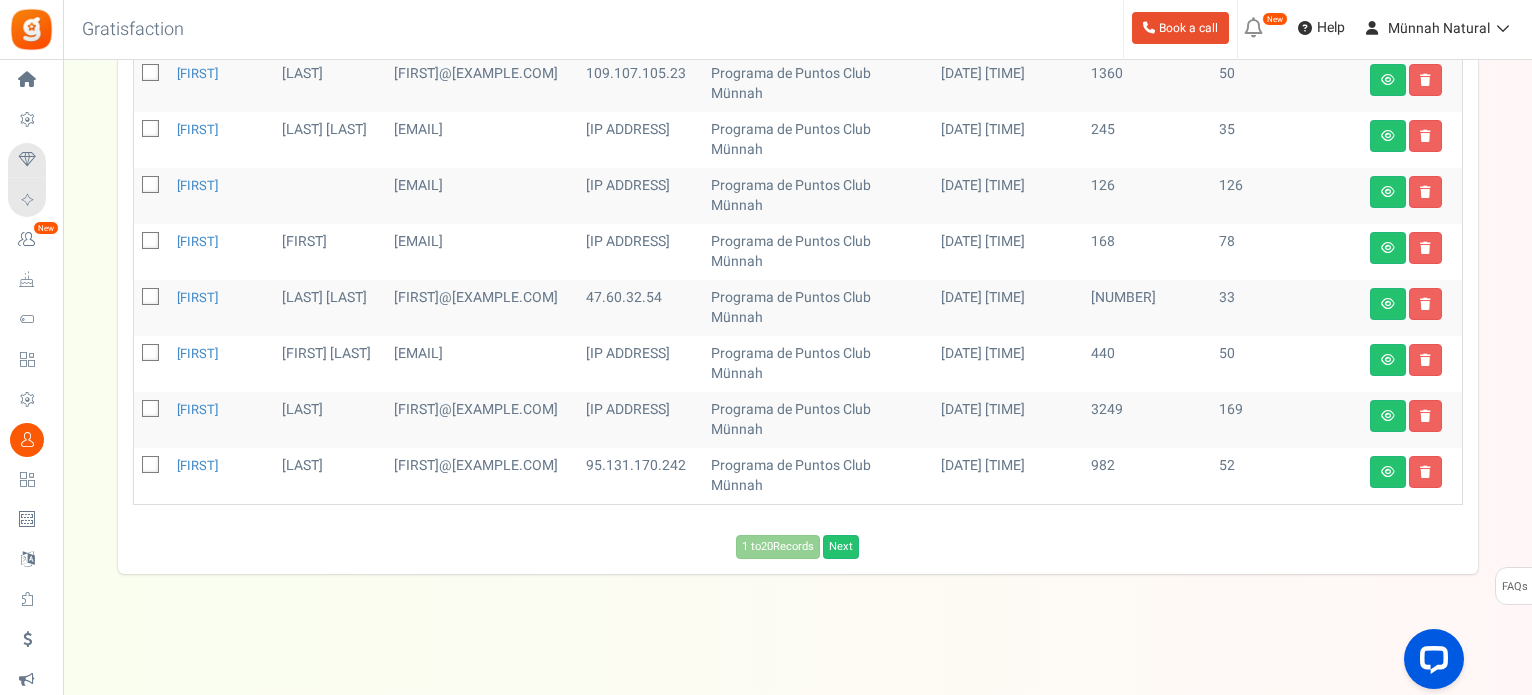 scroll, scrollTop: 1092, scrollLeft: 0, axis: vertical 